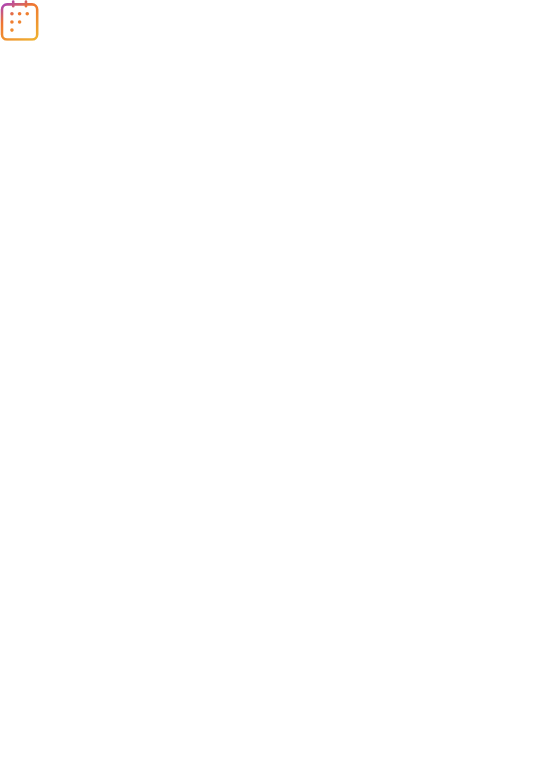 scroll, scrollTop: 0, scrollLeft: 0, axis: both 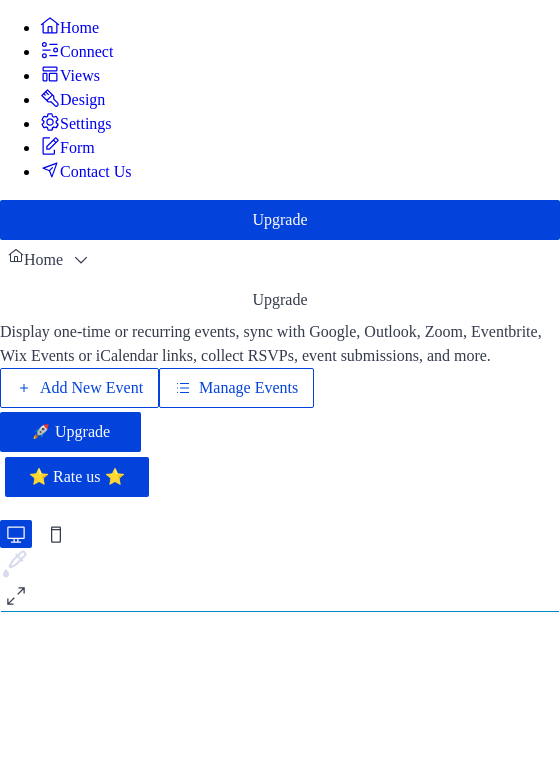 click on "Add New Event" at bounding box center [91, 388] 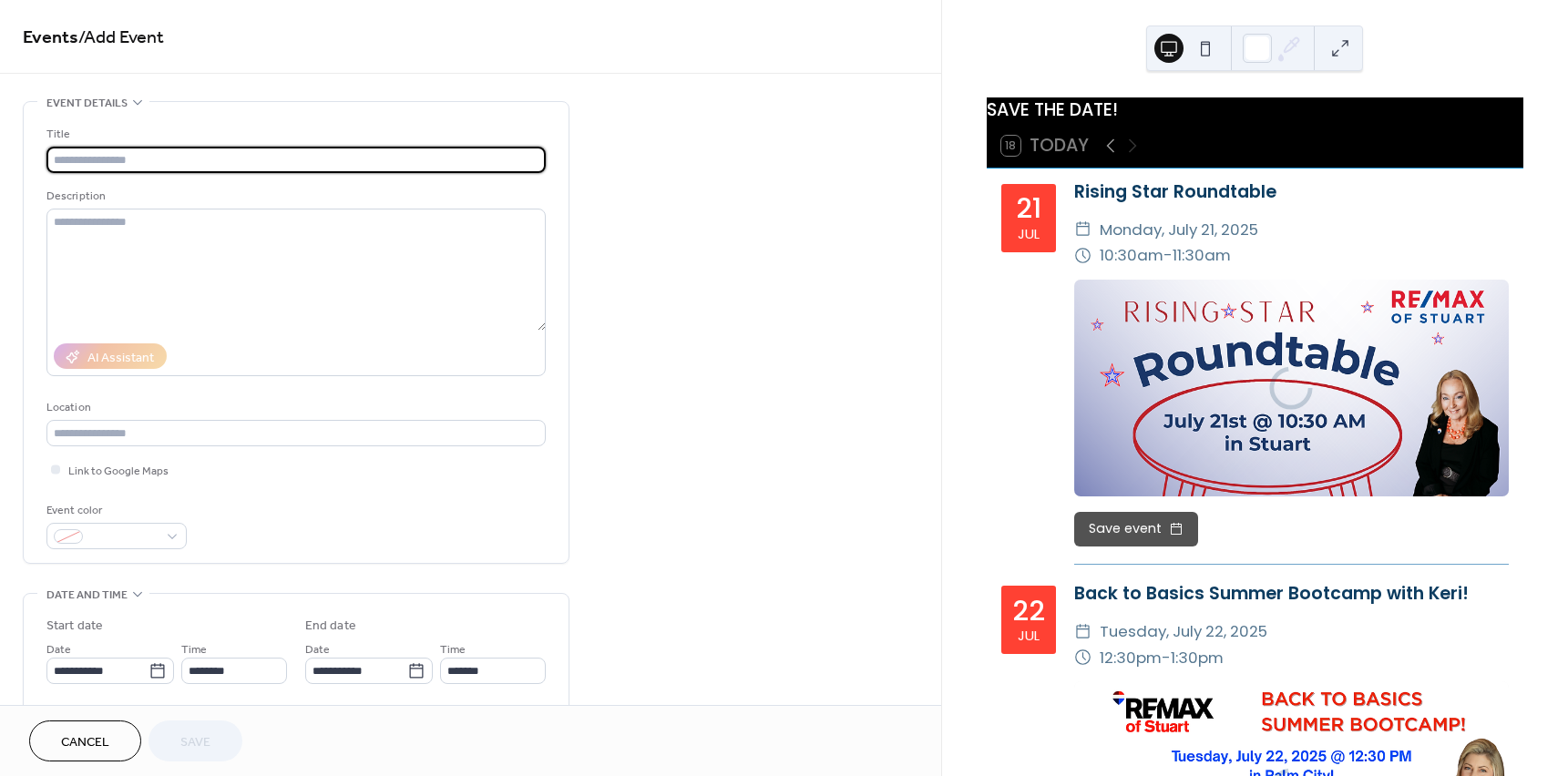 scroll, scrollTop: 0, scrollLeft: 0, axis: both 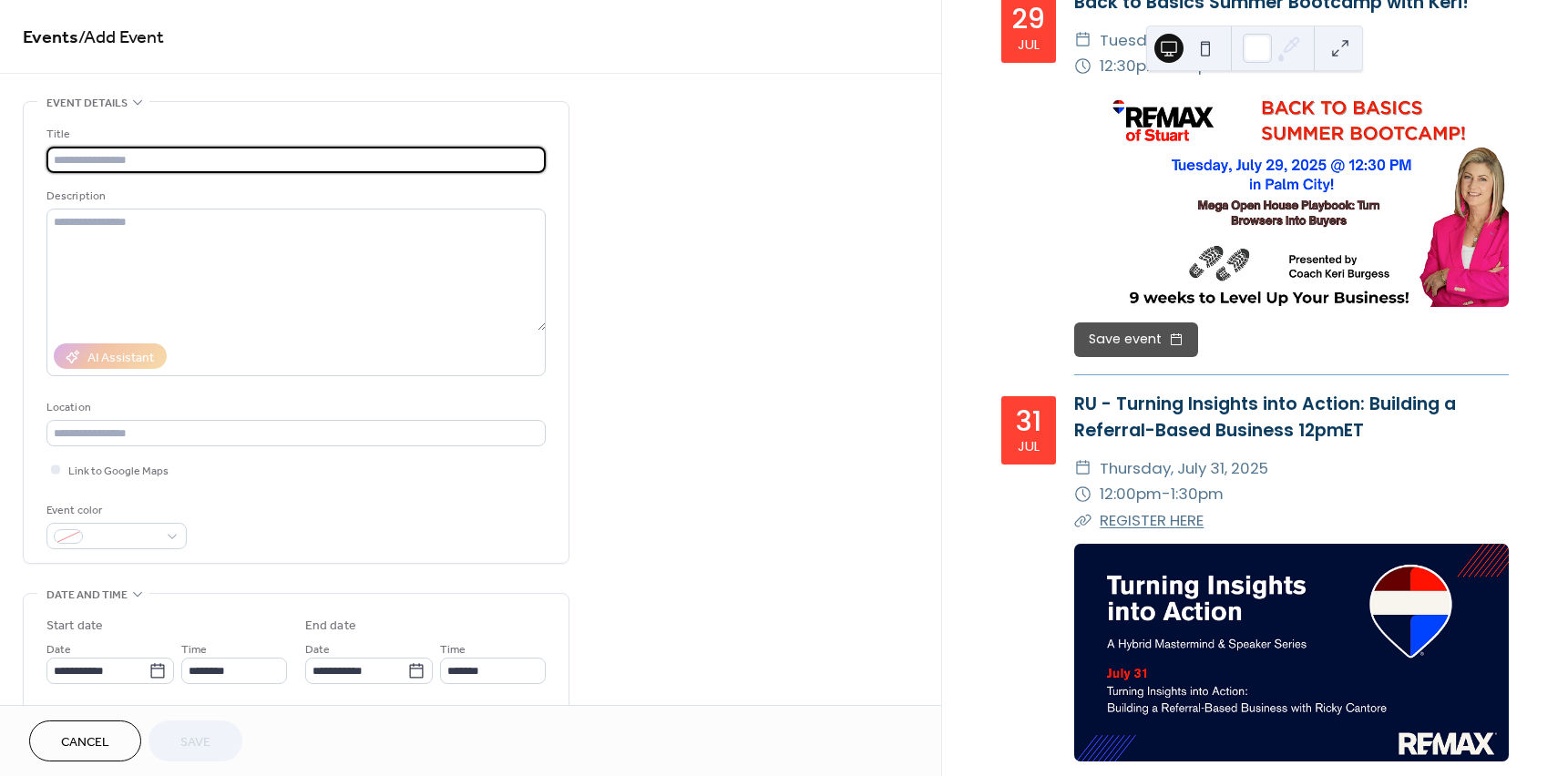 click at bounding box center [296, 159] 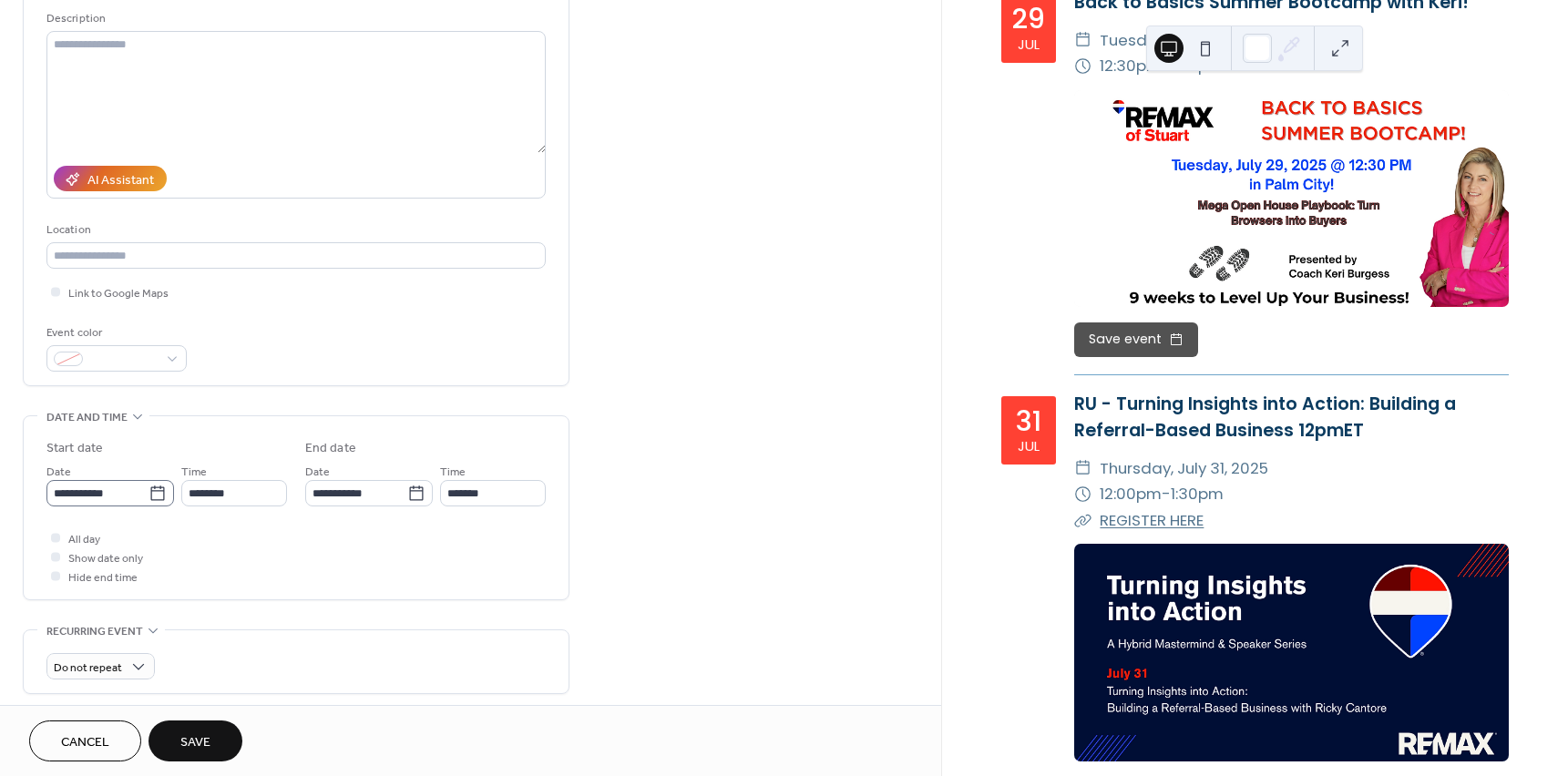 scroll, scrollTop: 182, scrollLeft: 0, axis: vertical 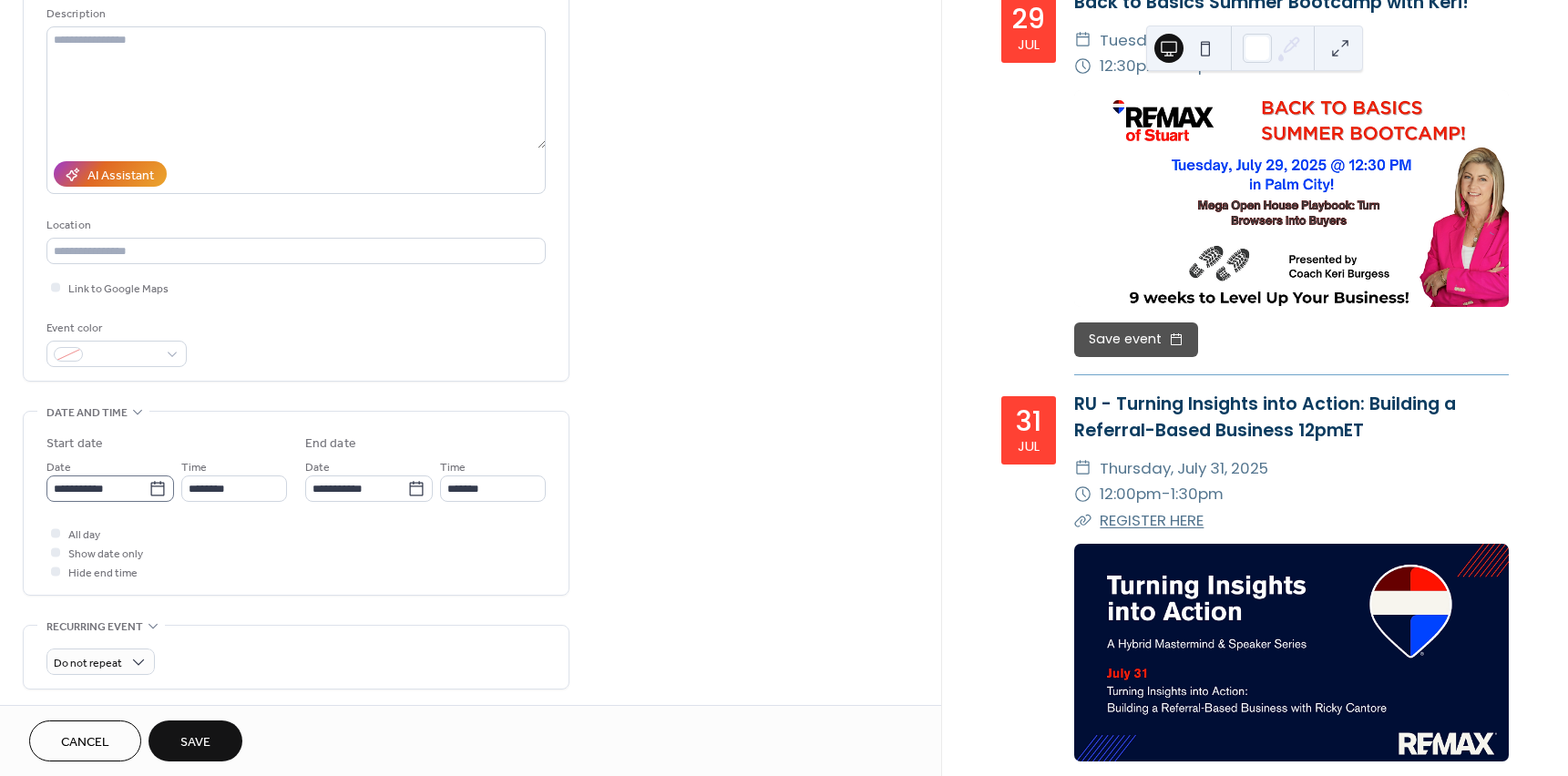 type on "**********" 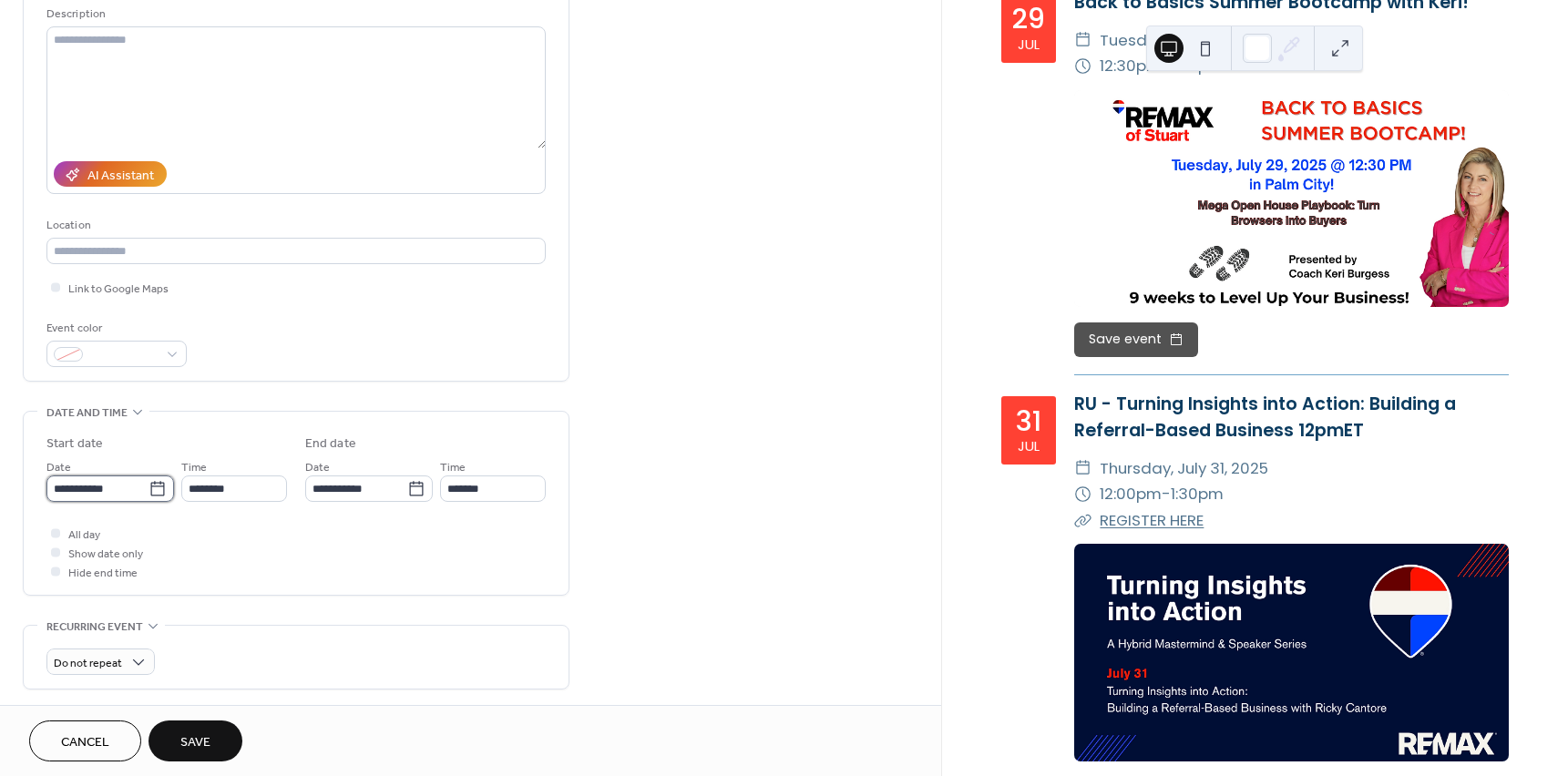 click on "**********" at bounding box center [97, 488] 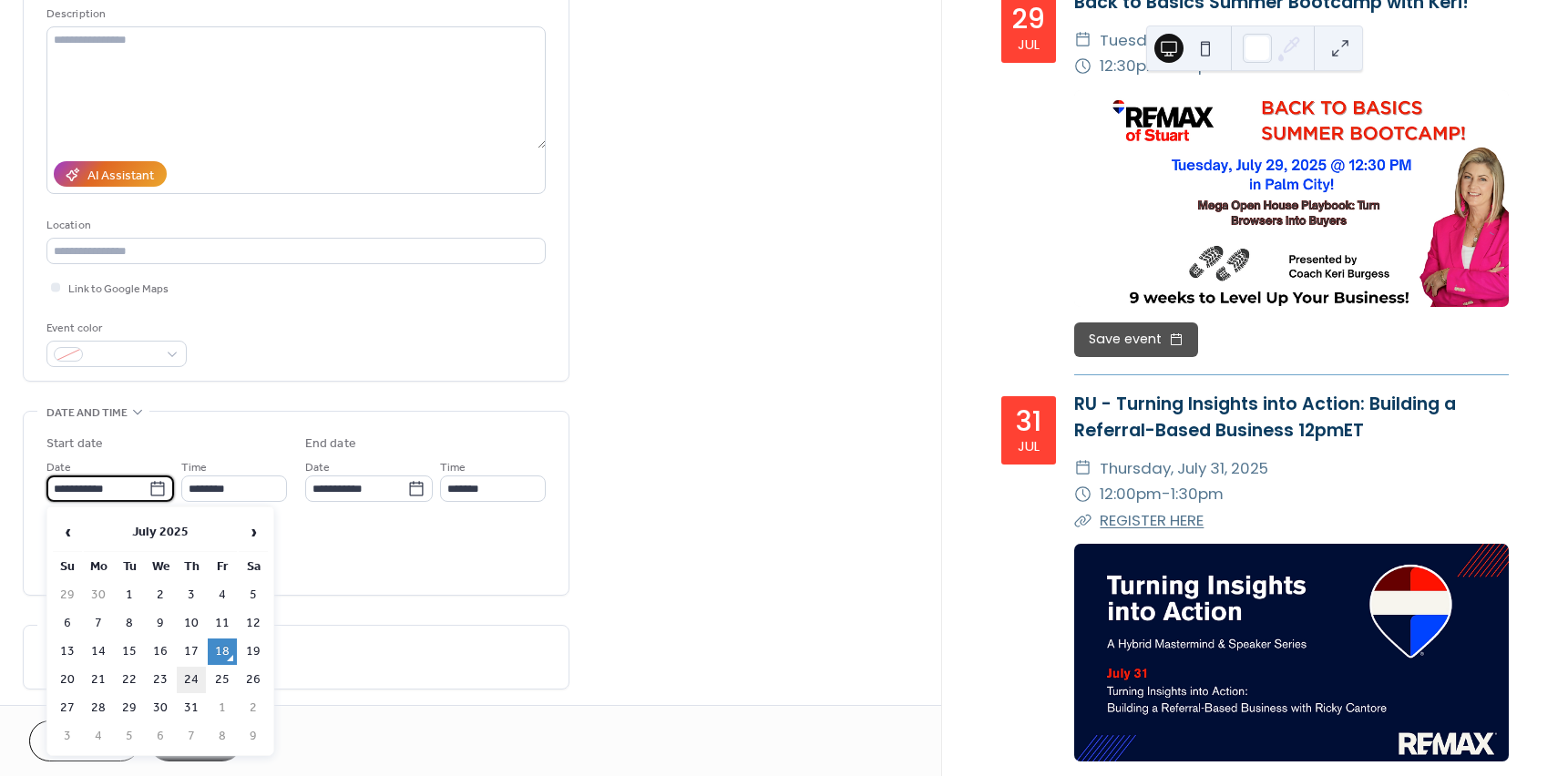 click on "24" at bounding box center (191, 679) 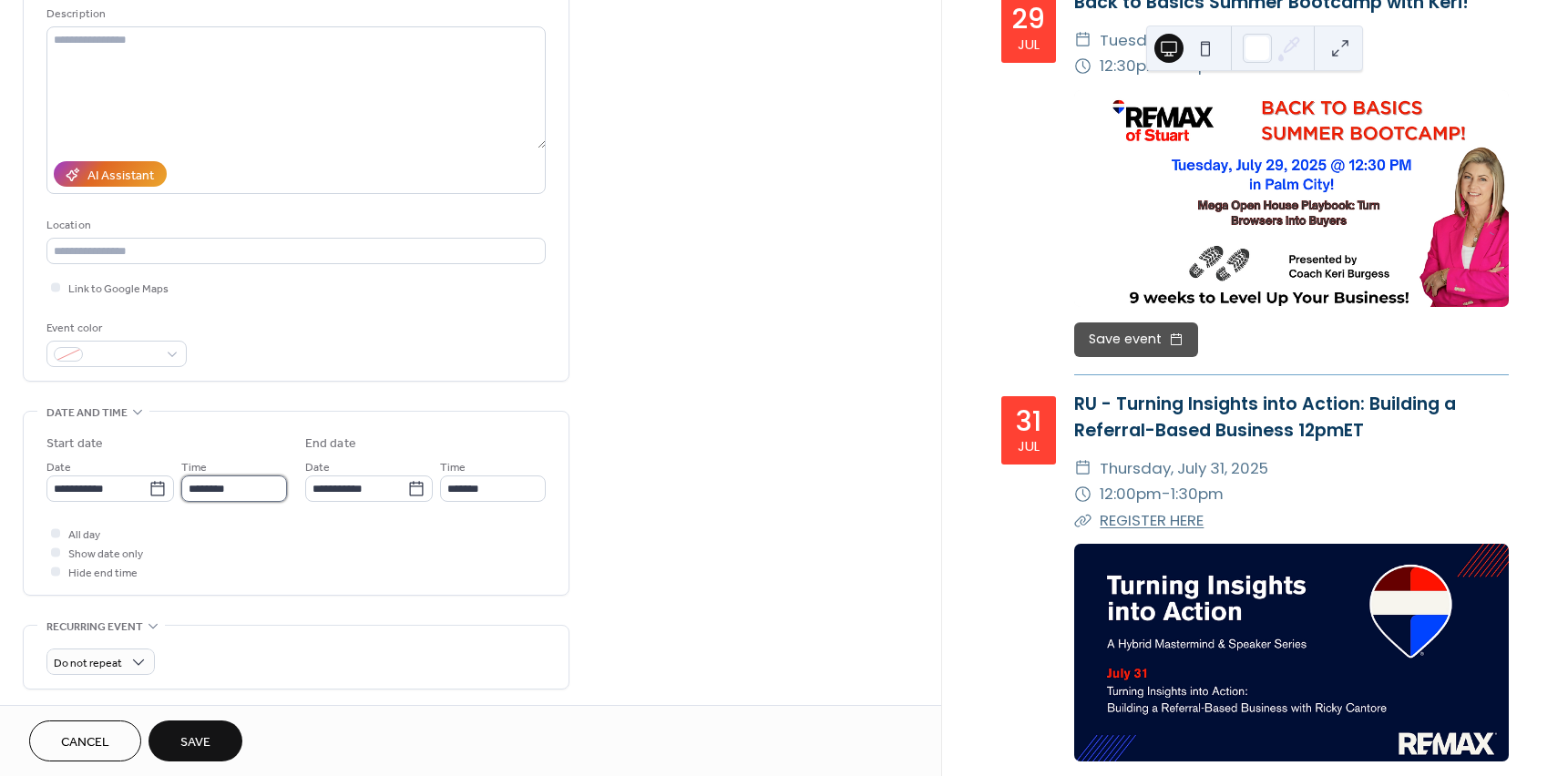 click on "********" at bounding box center (234, 488) 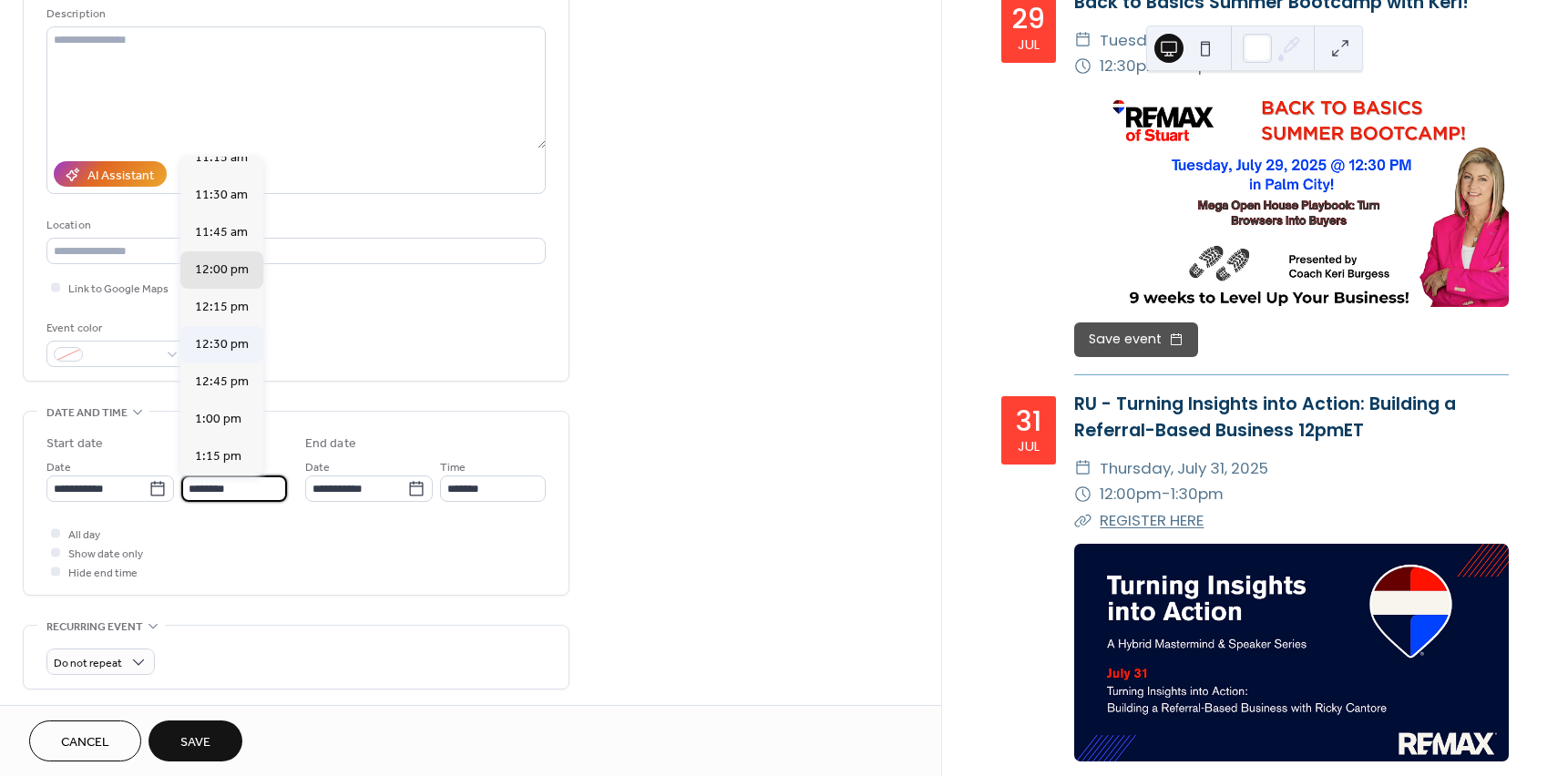 scroll, scrollTop: 1610, scrollLeft: 0, axis: vertical 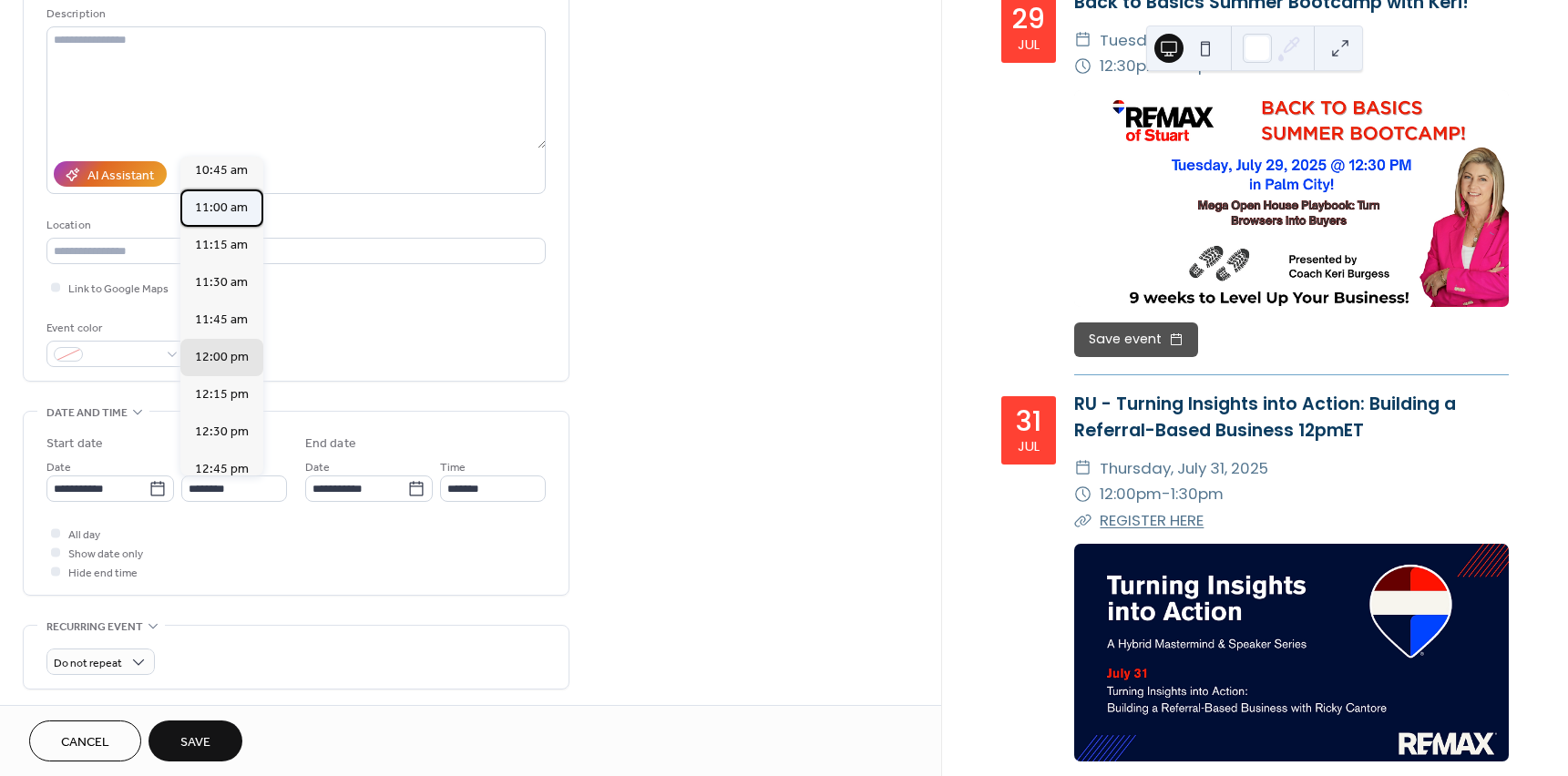 click on "11:00 am" at bounding box center (221, 208) 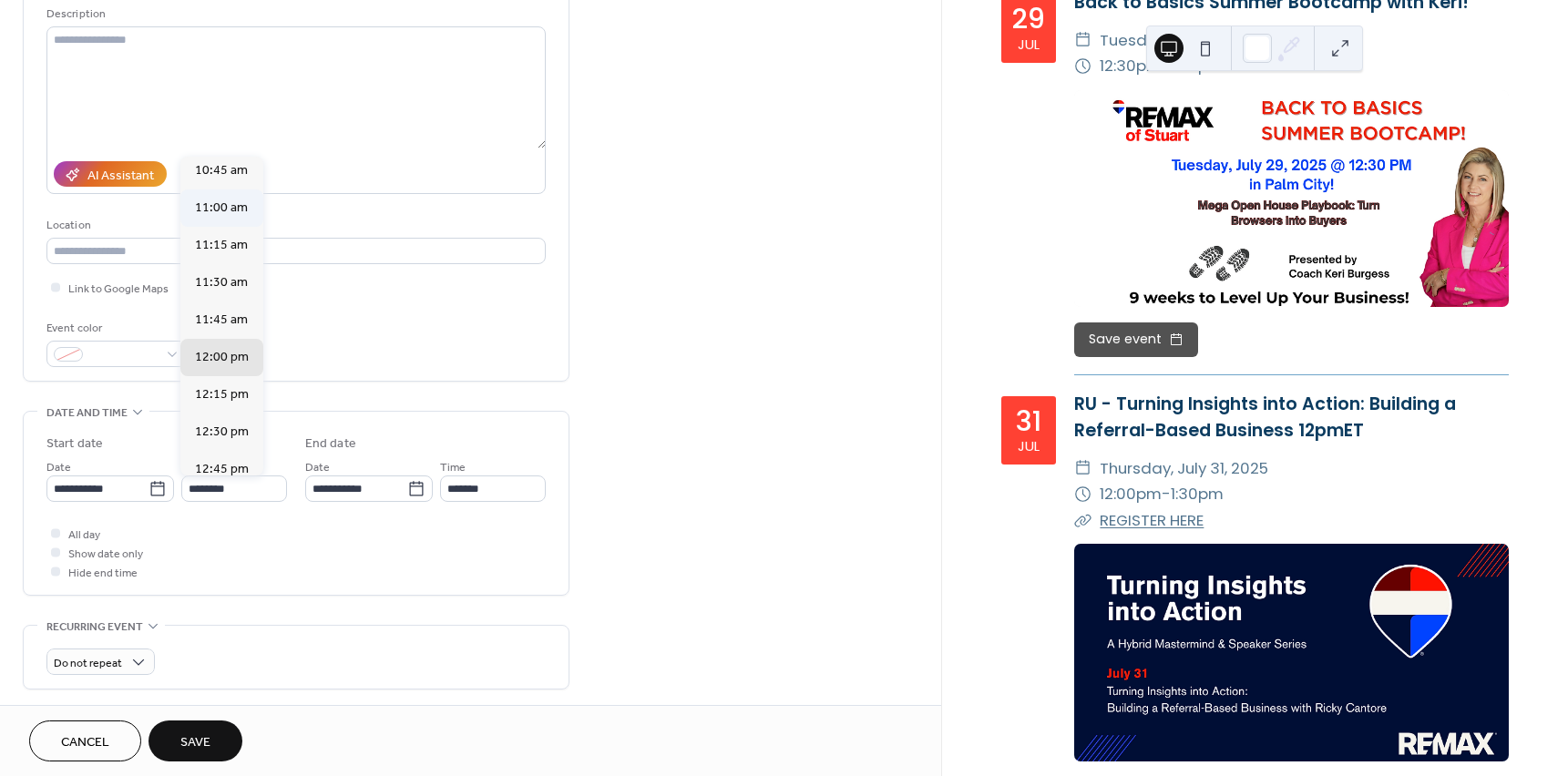 type on "********" 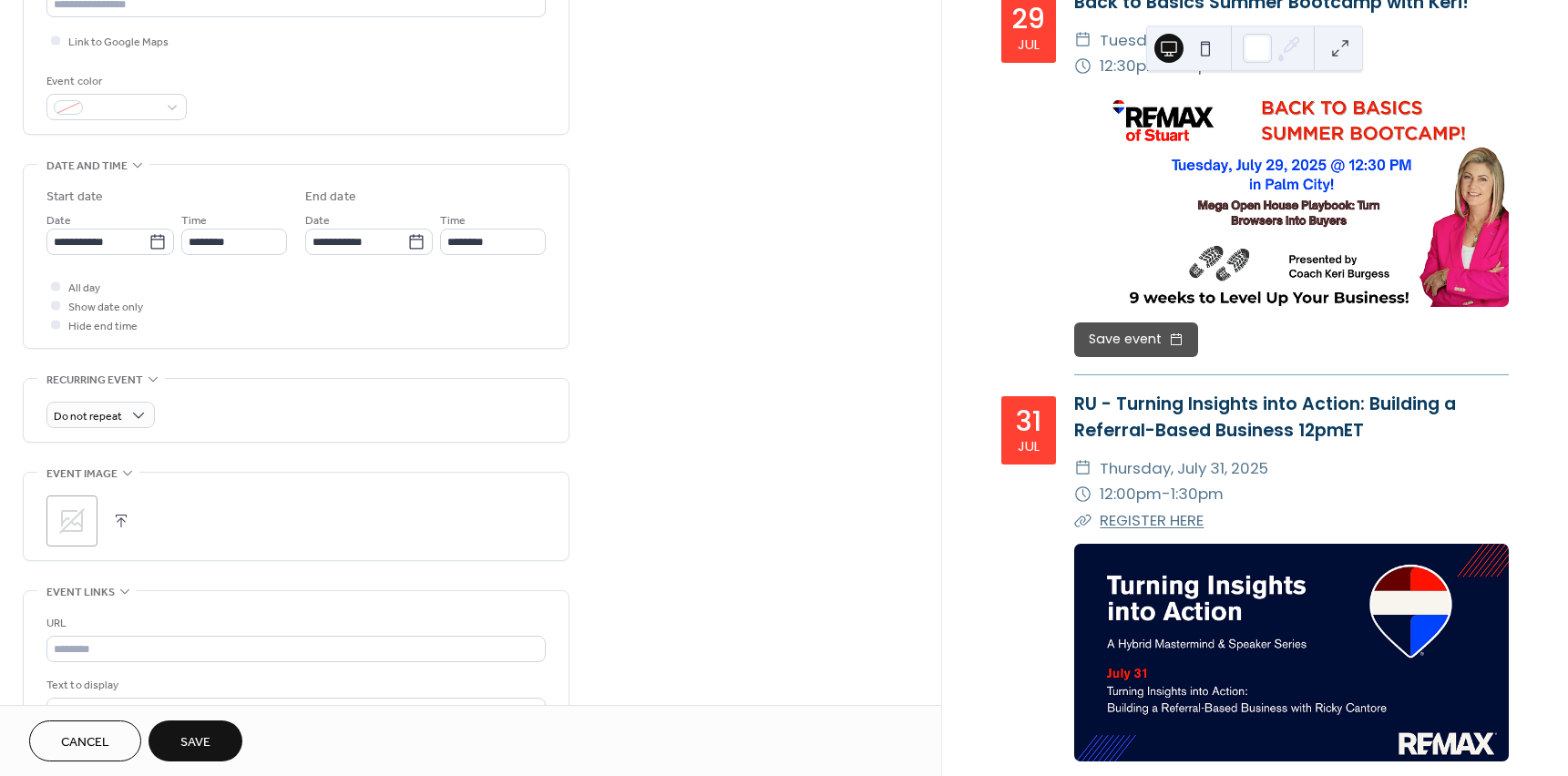 scroll, scrollTop: 455, scrollLeft: 0, axis: vertical 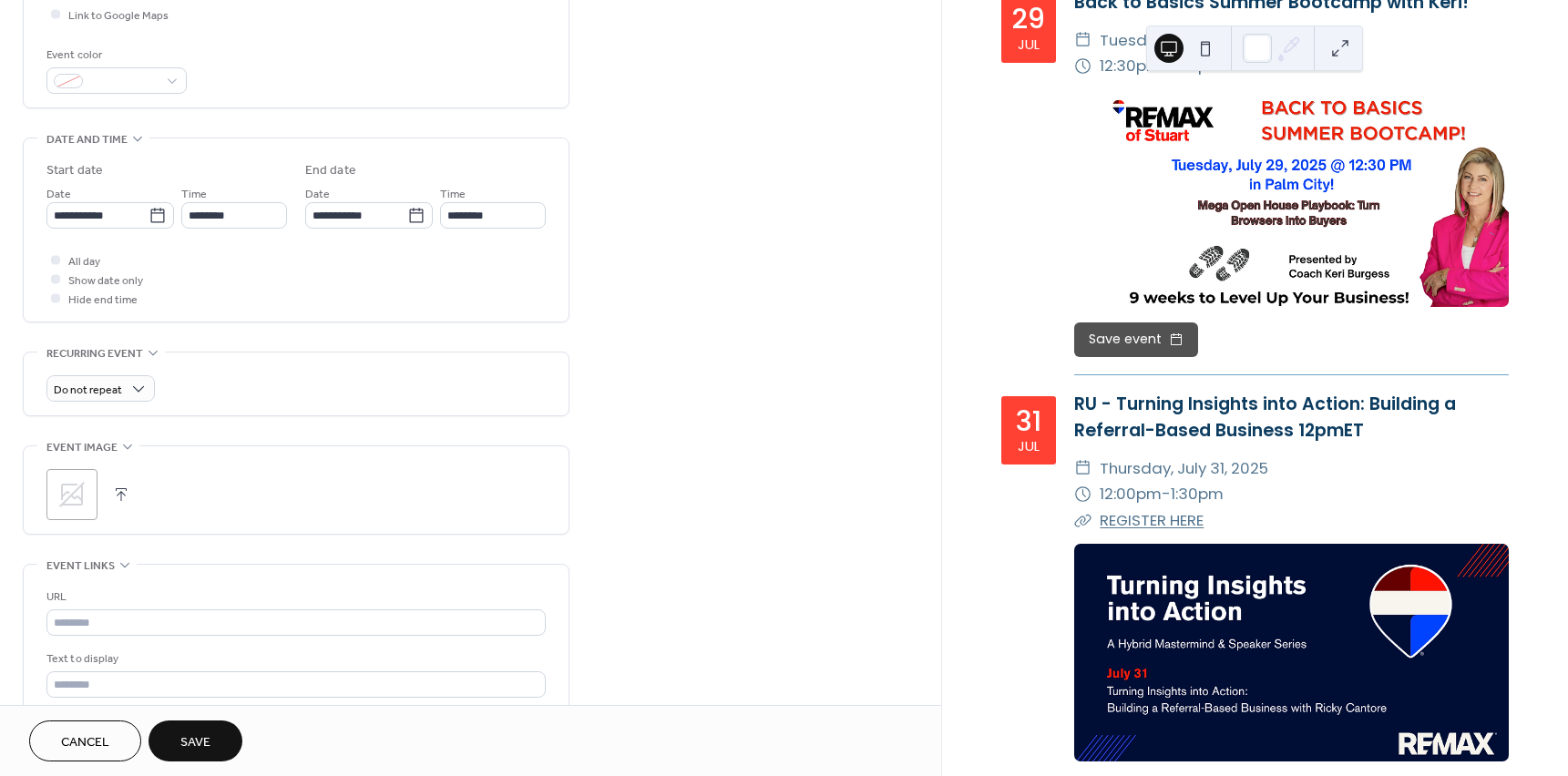 click at bounding box center (121, 495) 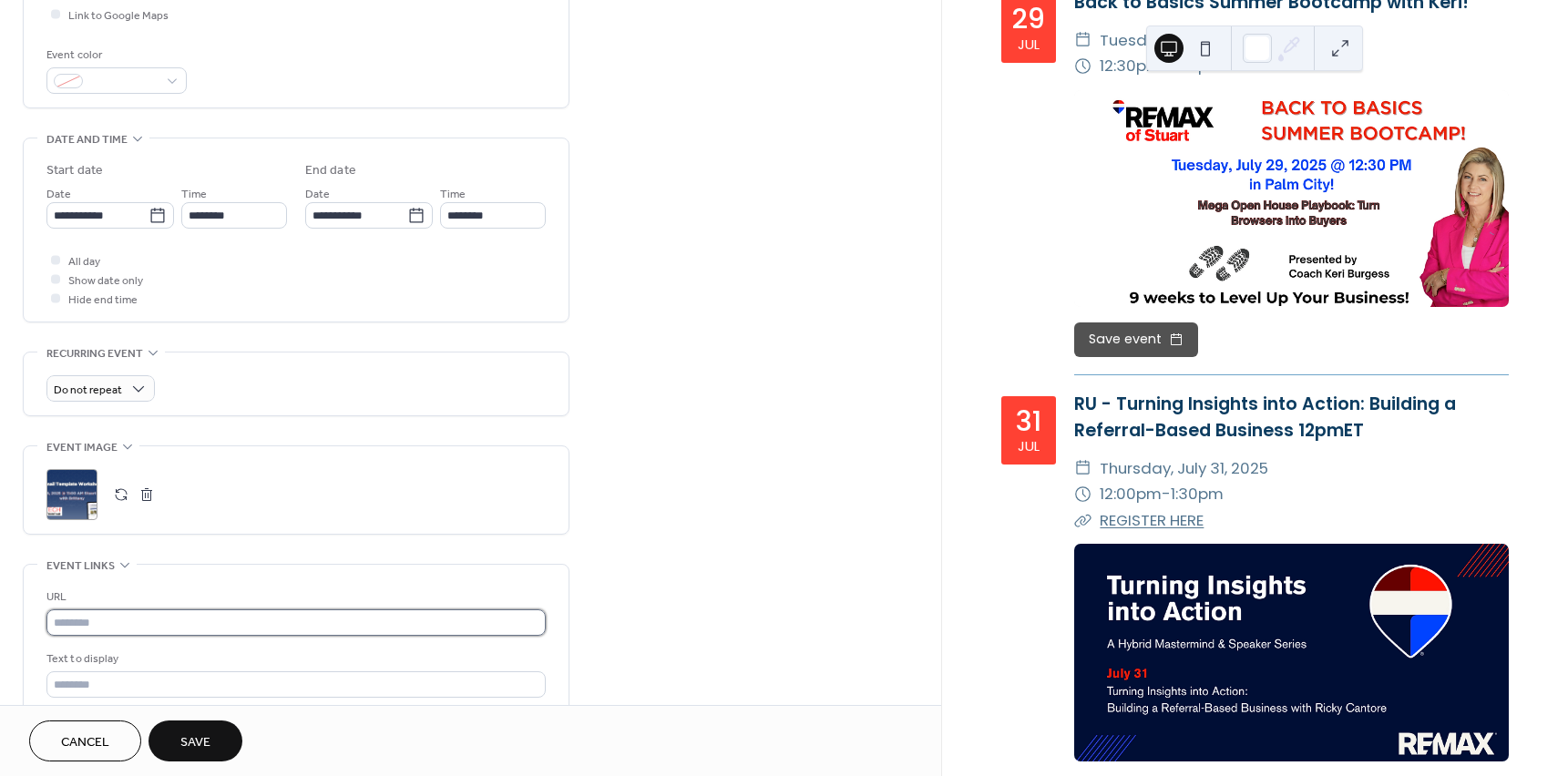 click at bounding box center [296, 622] 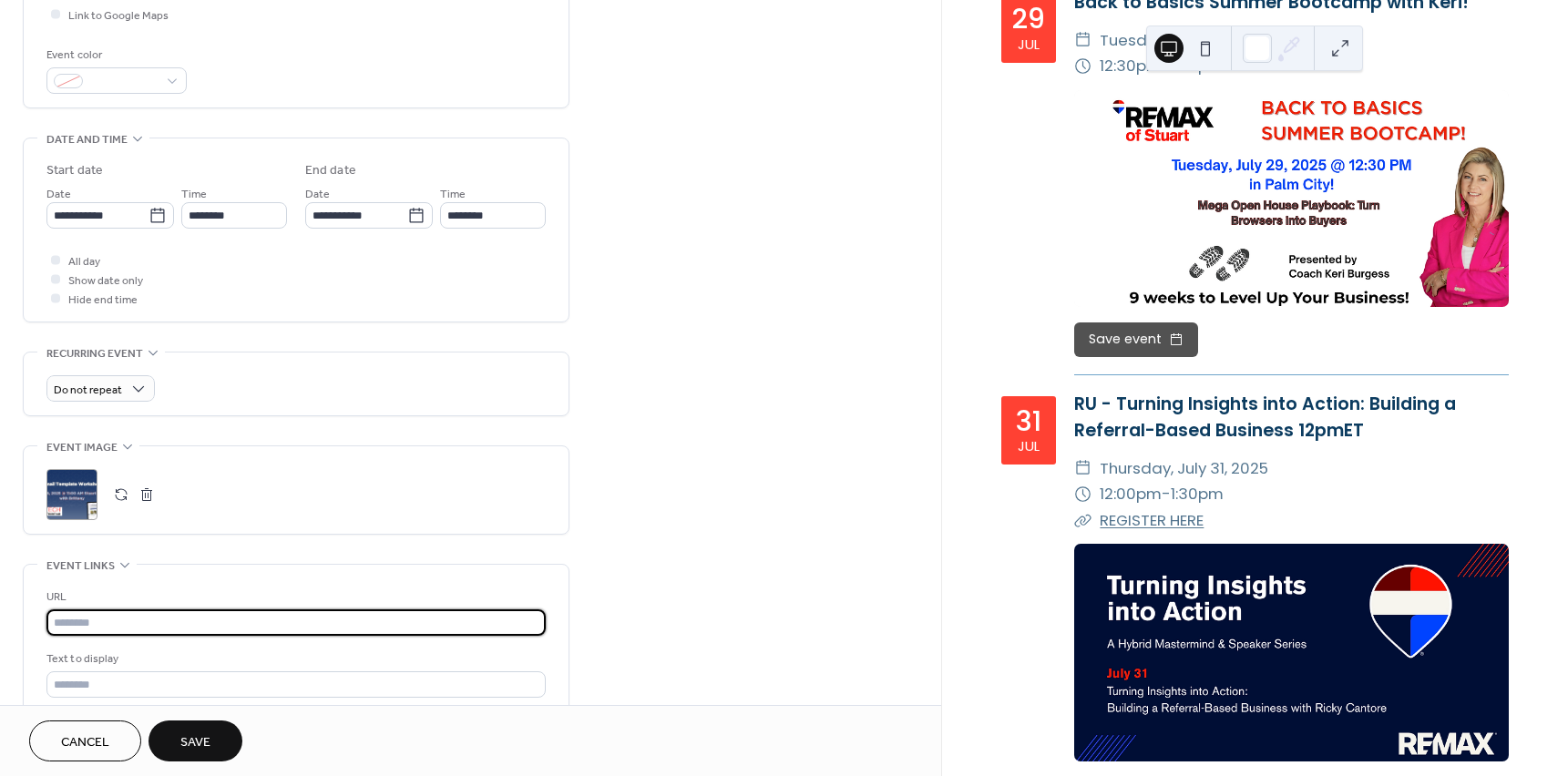 paste on "**********" 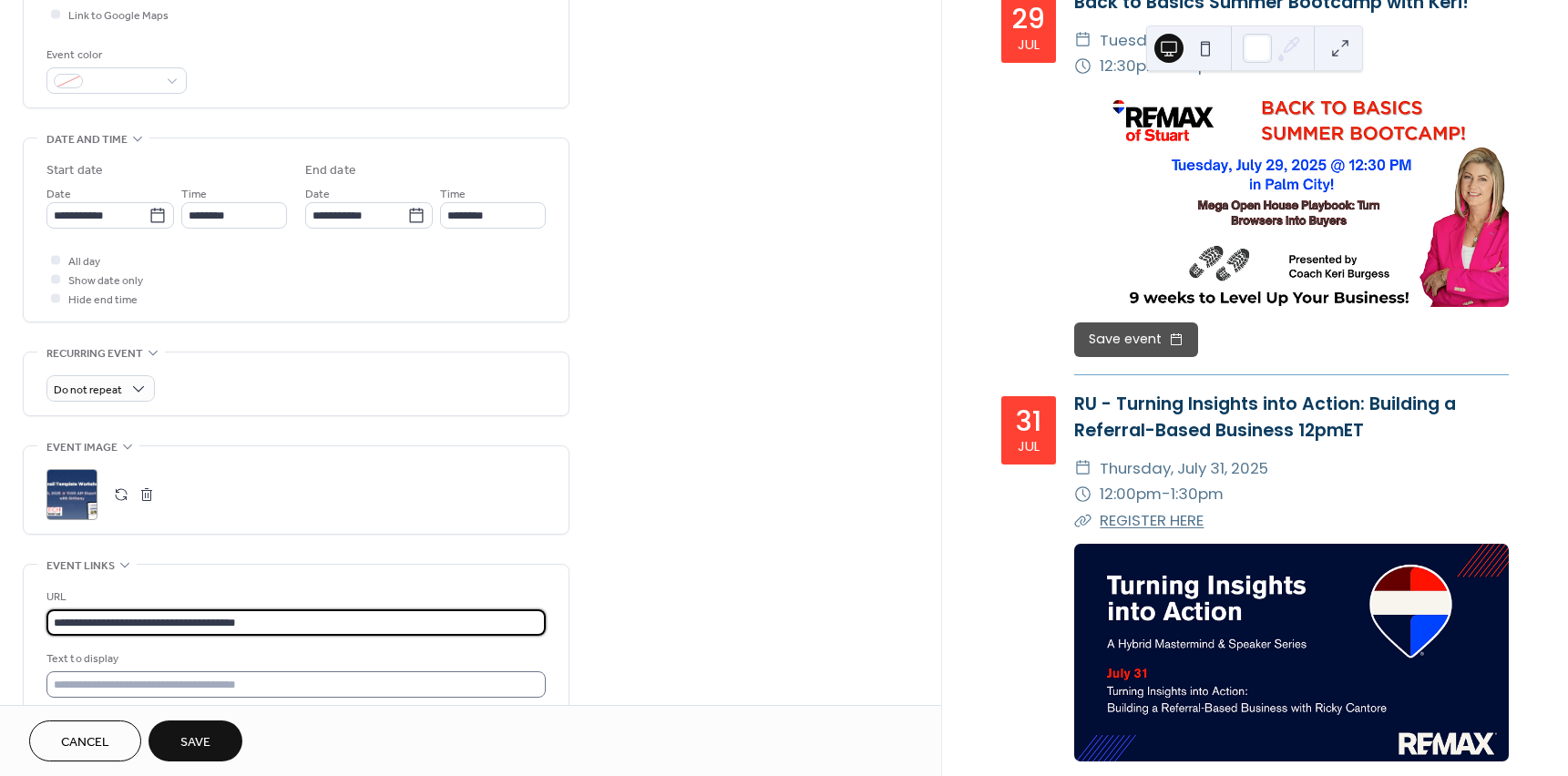 type on "**********" 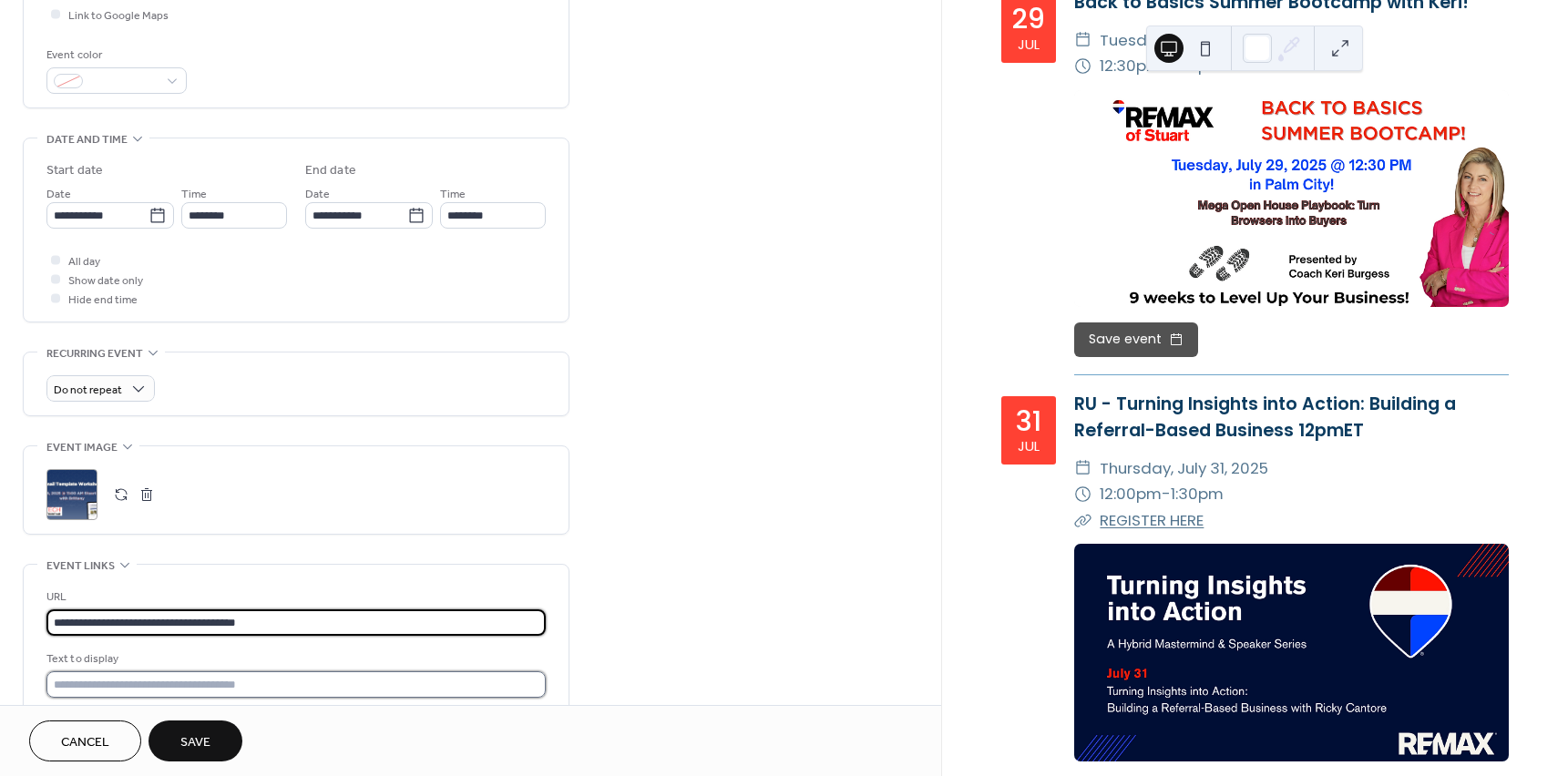 click at bounding box center [296, 684] 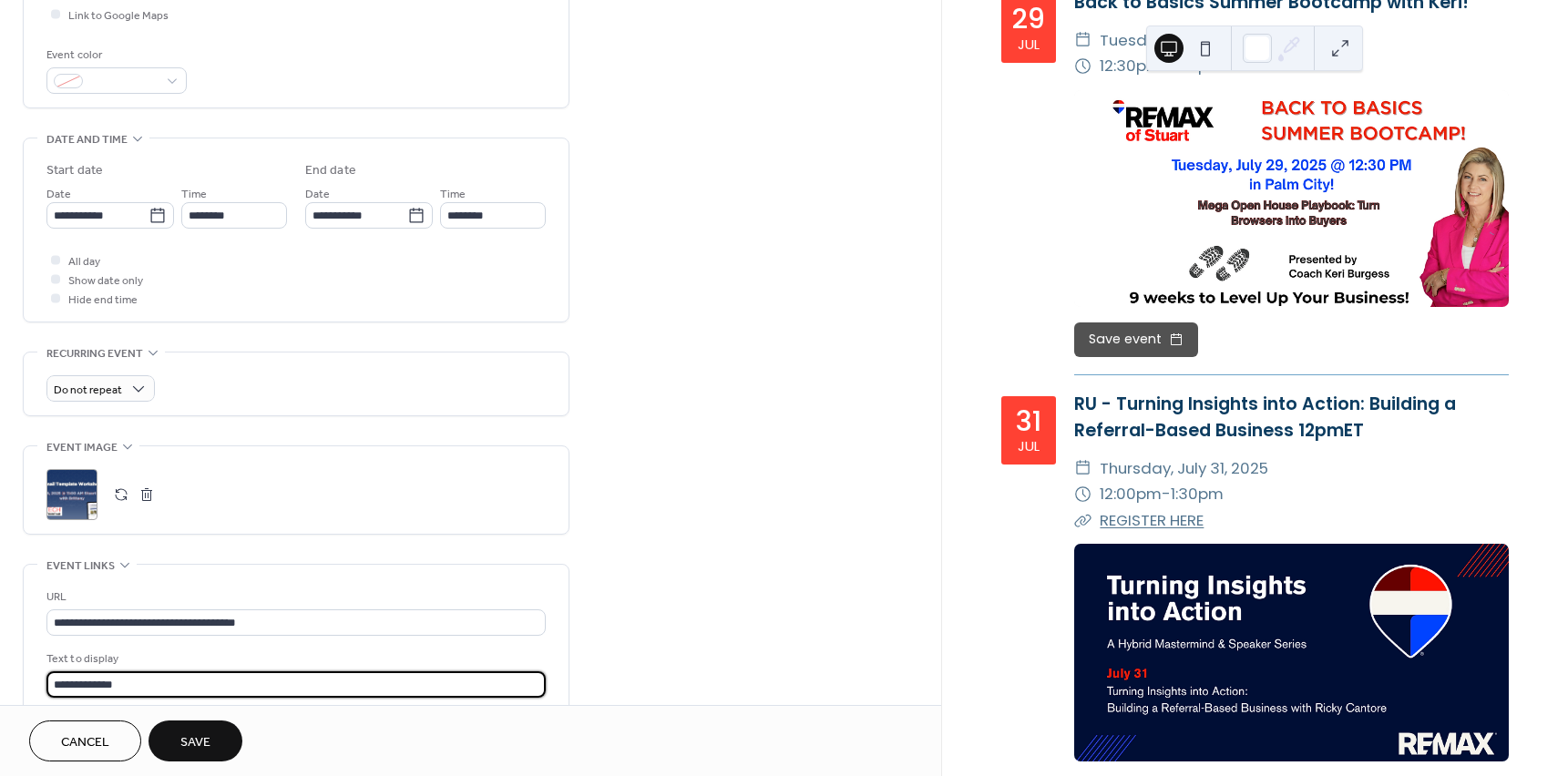 type on "**********" 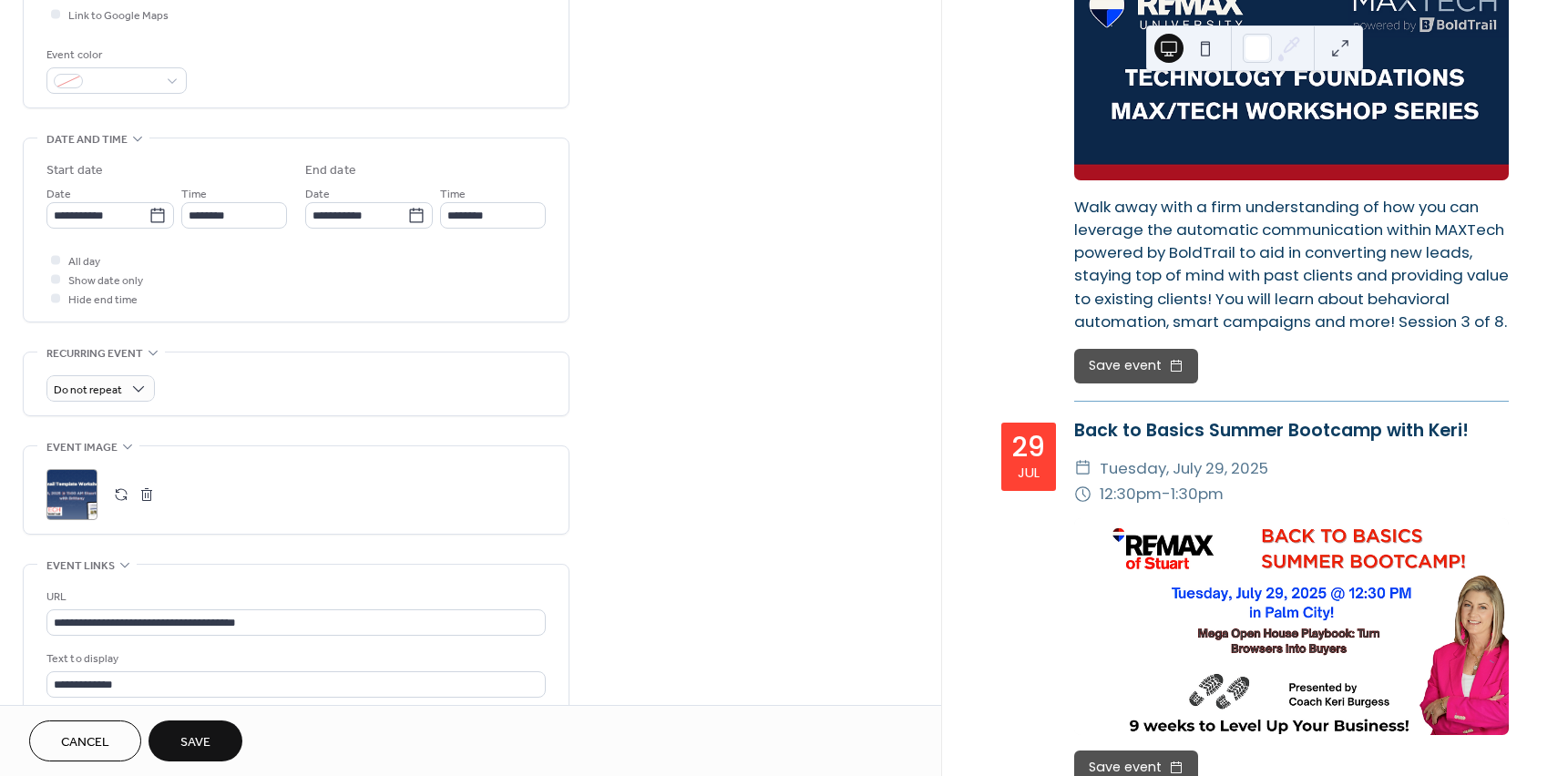 scroll, scrollTop: 2702, scrollLeft: 0, axis: vertical 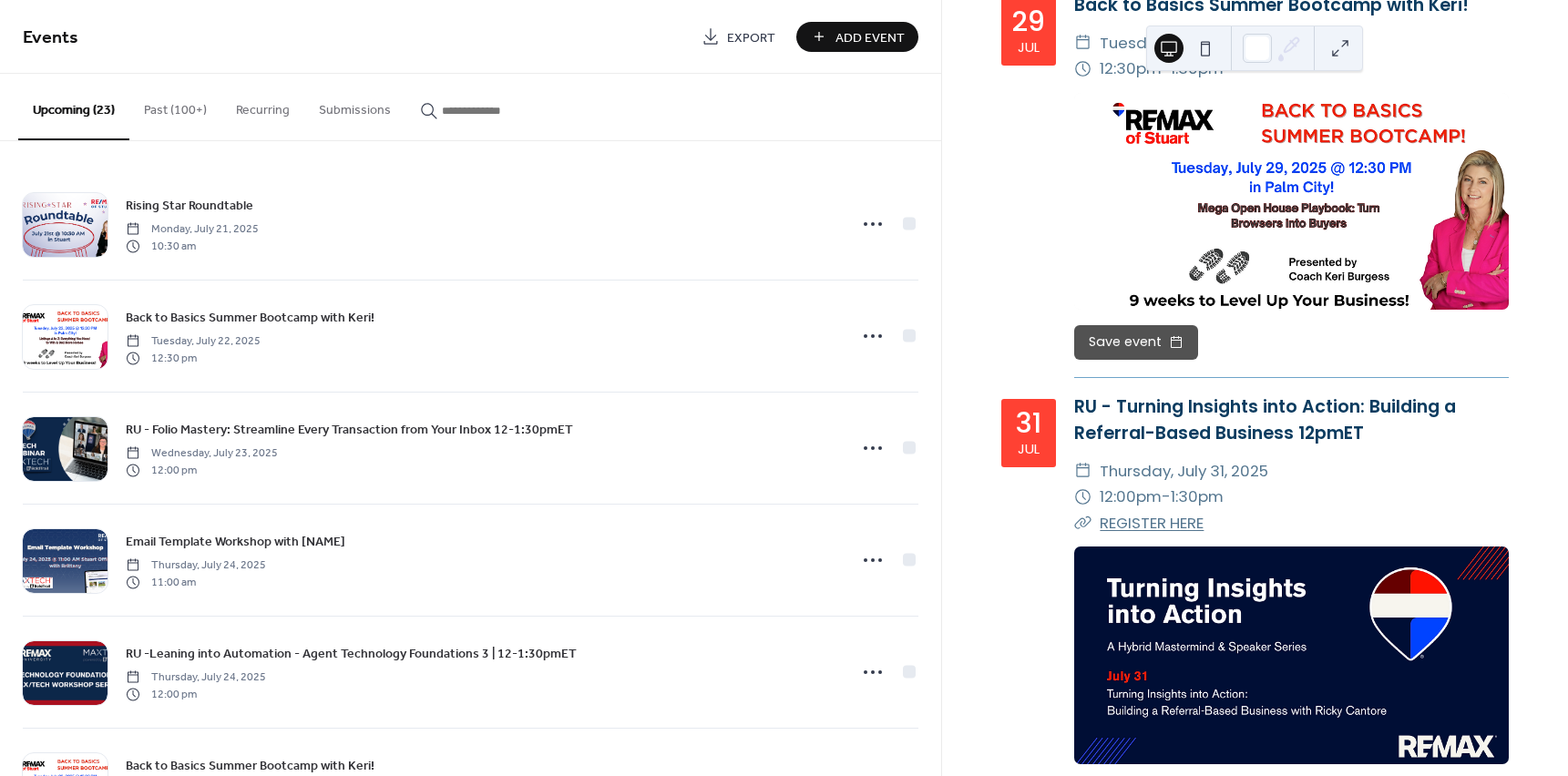 click on "Add Event" at bounding box center [870, 37] 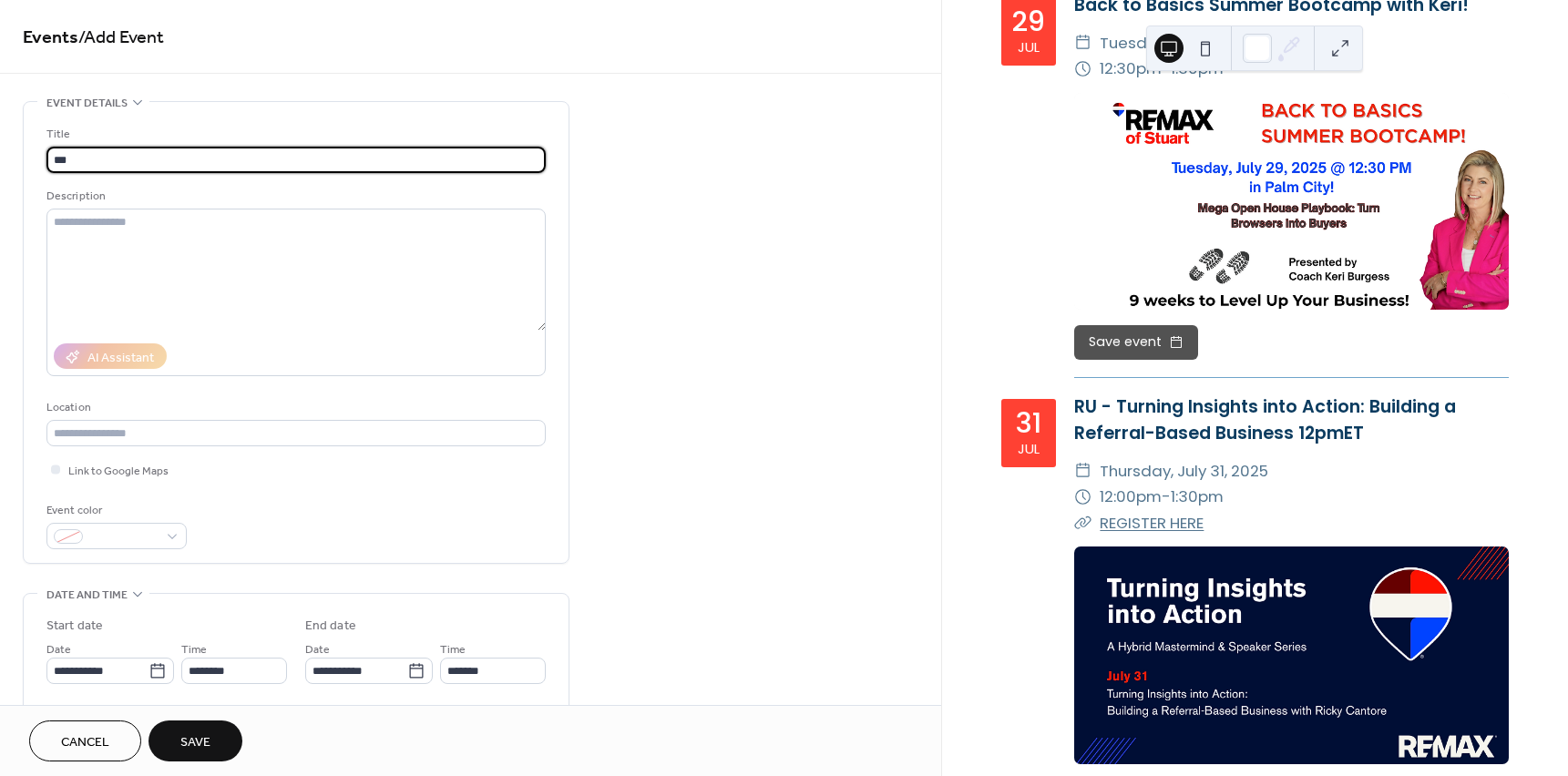 type on "**********" 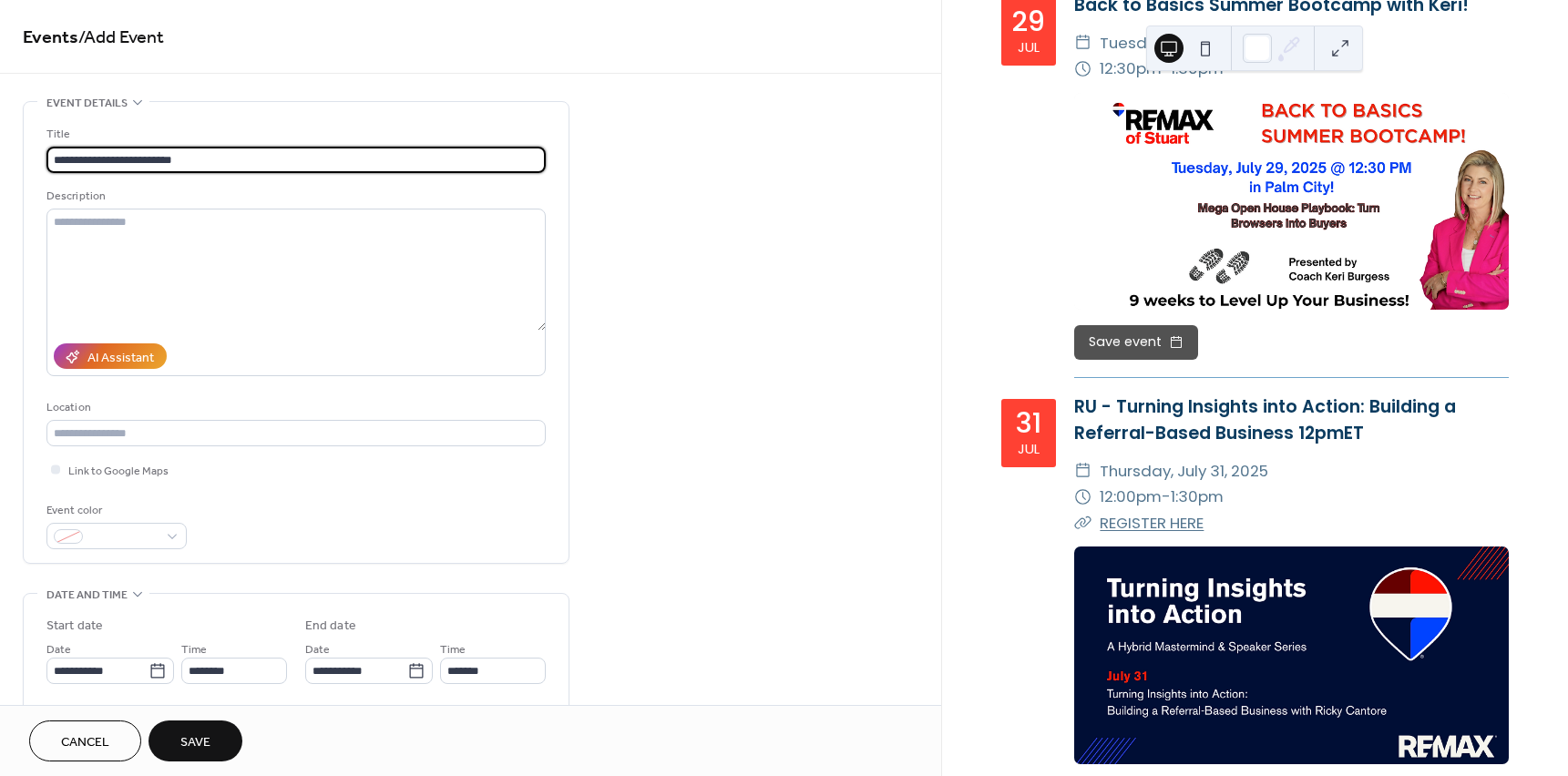 scroll, scrollTop: 1, scrollLeft: 0, axis: vertical 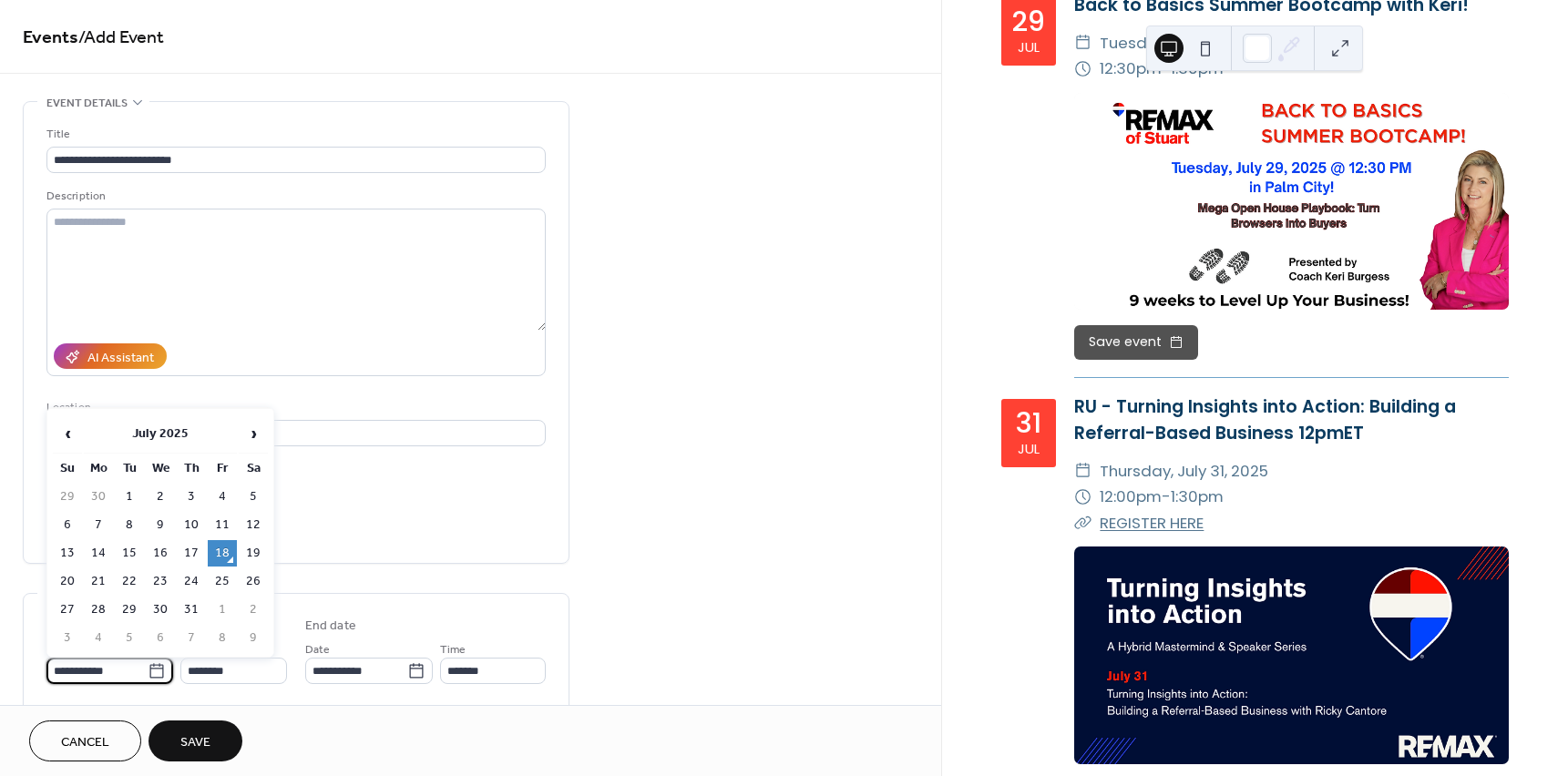 click on "**********" at bounding box center [97, 670] 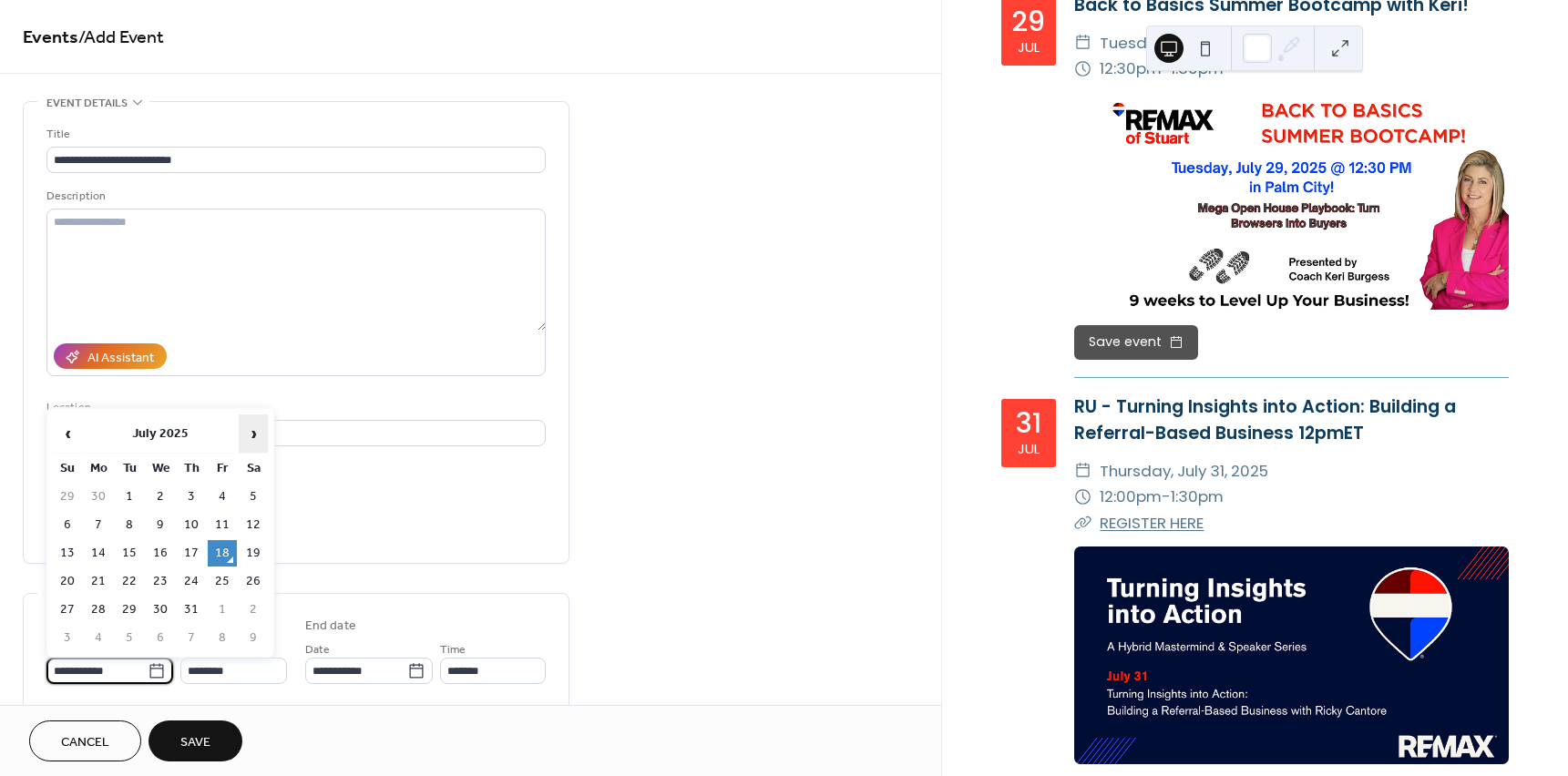 click on "›" at bounding box center [253, 434] 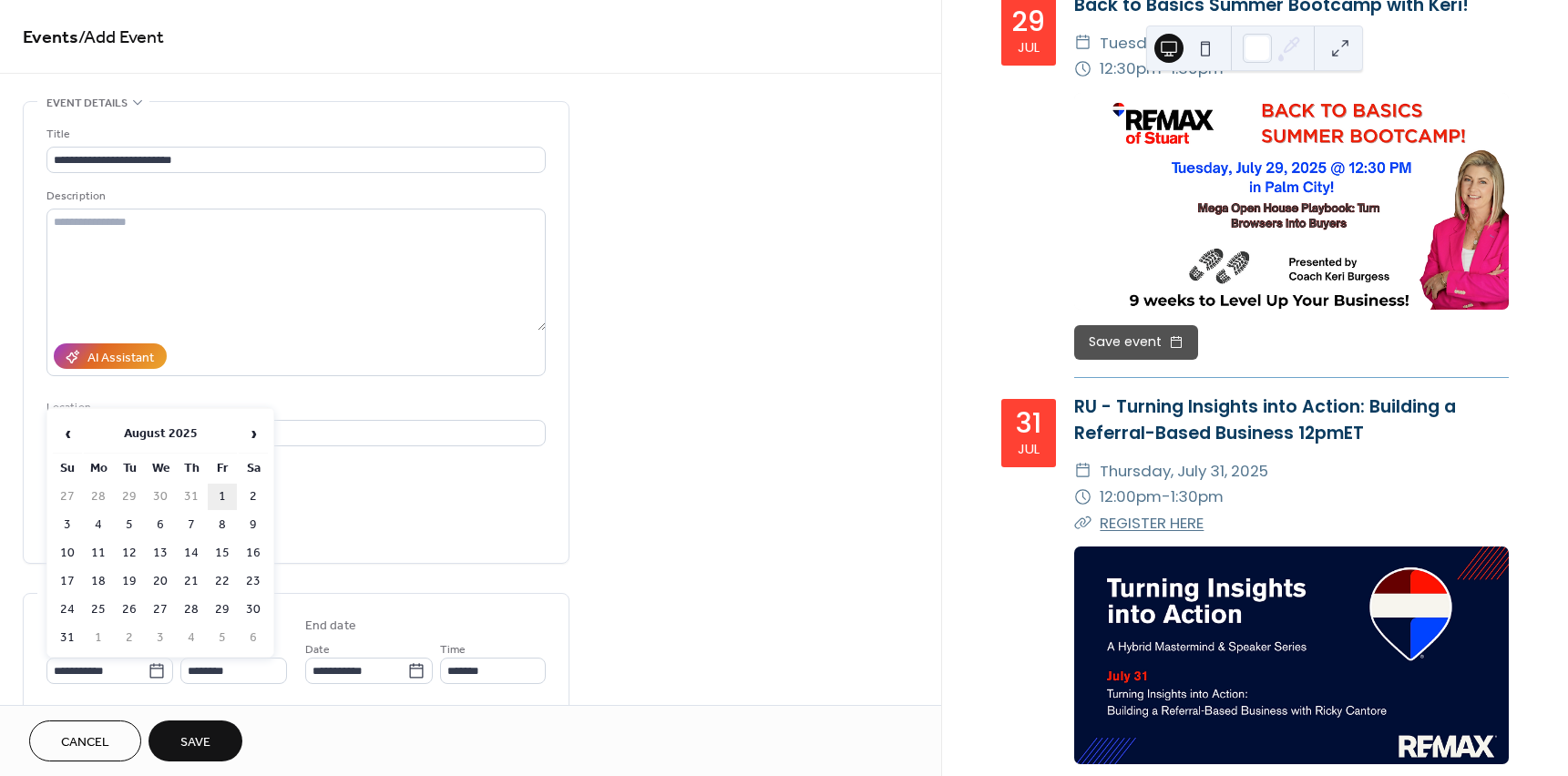 click on "1" at bounding box center (222, 496) 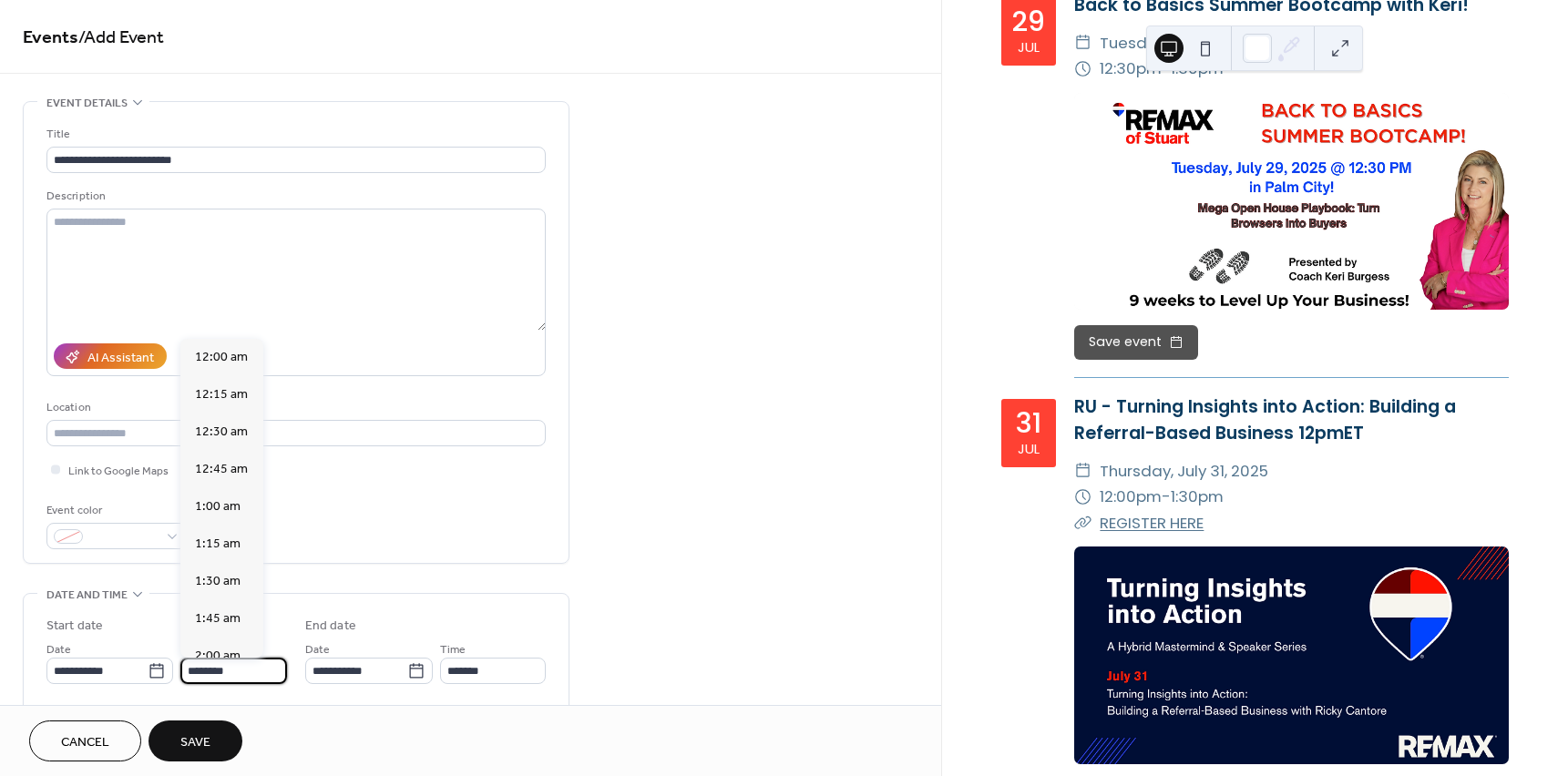 click on "********" at bounding box center [233, 670] 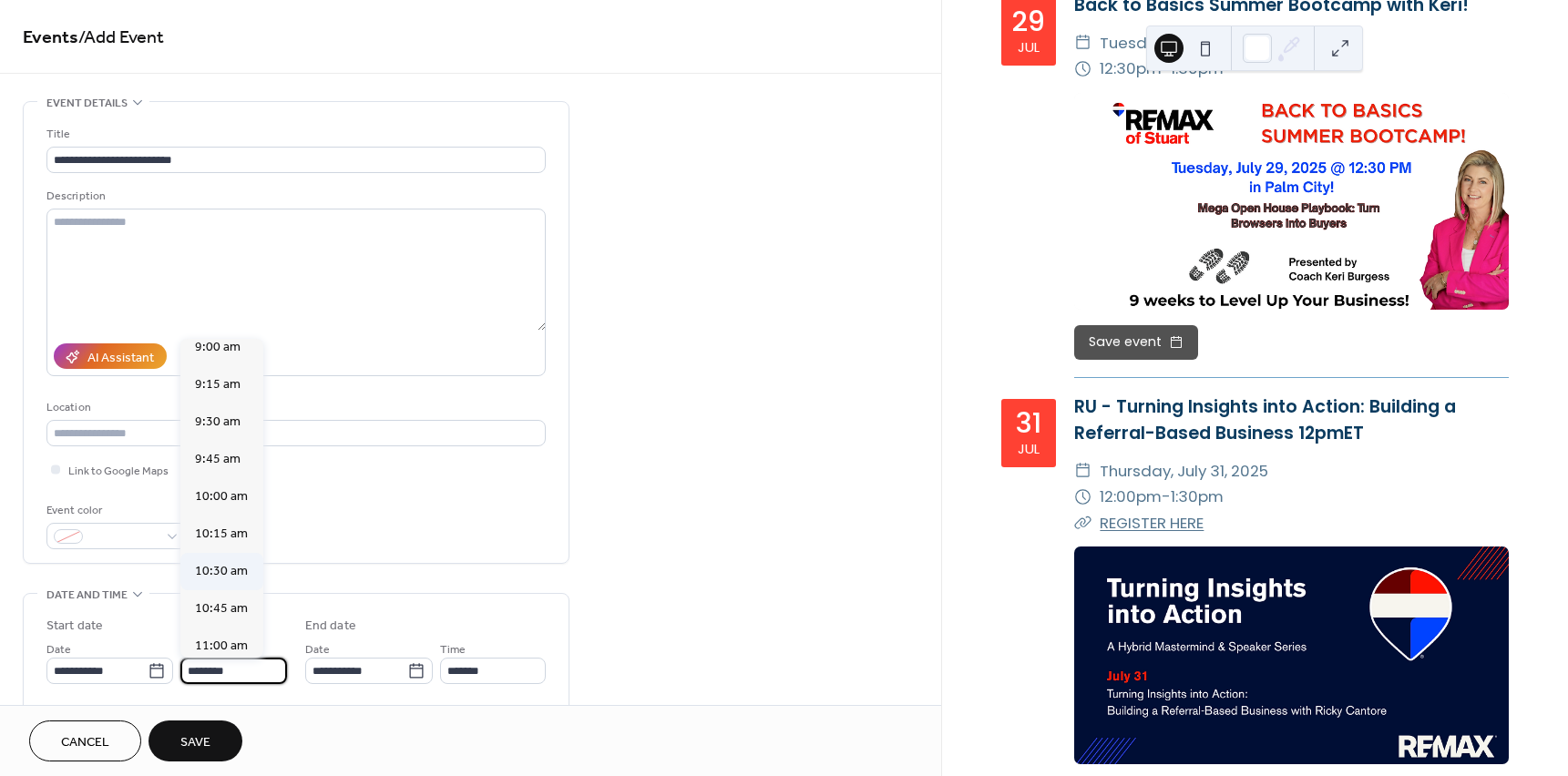 scroll, scrollTop: 1337, scrollLeft: 0, axis: vertical 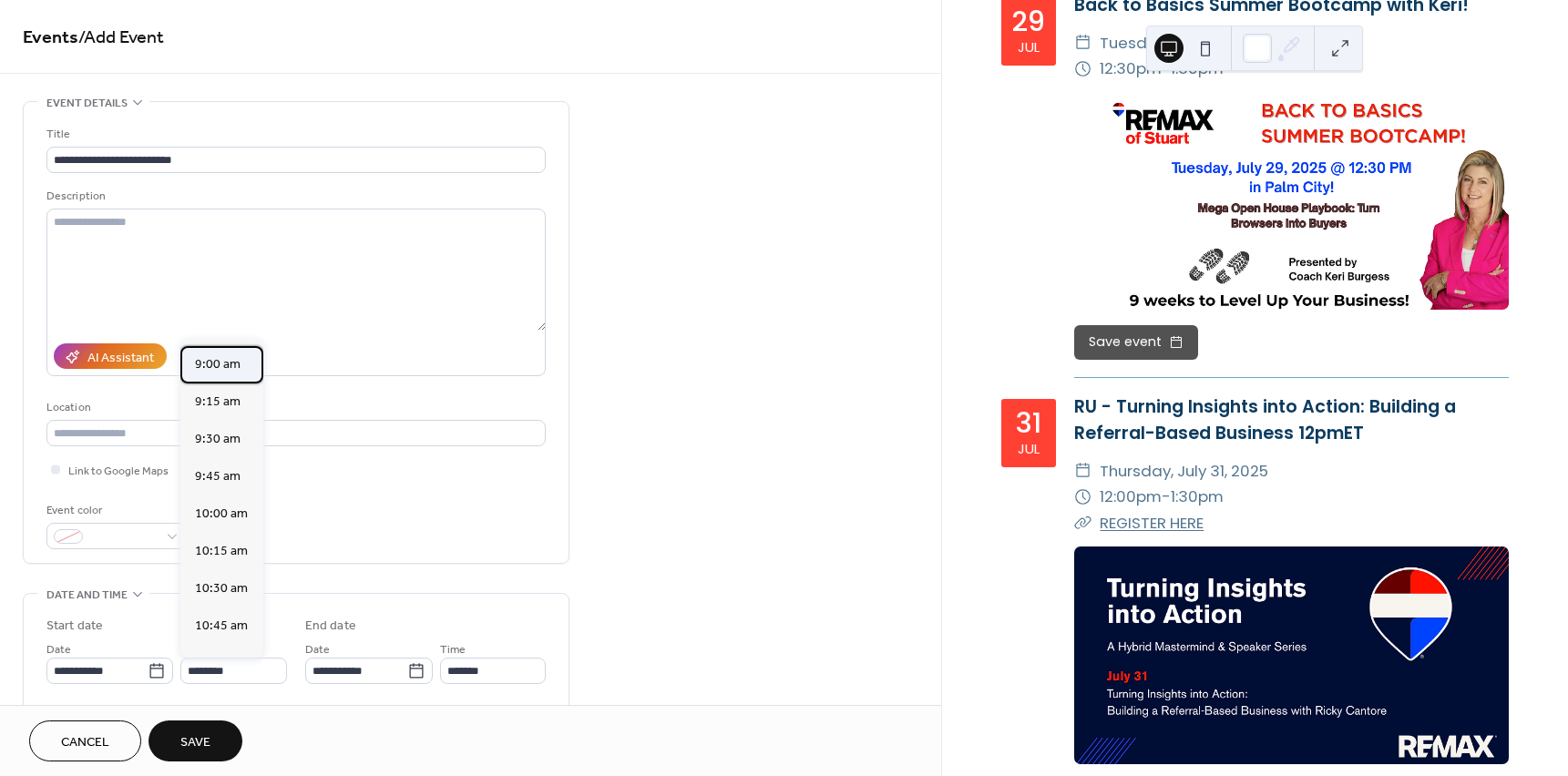 click on "9:00 am" at bounding box center [218, 364] 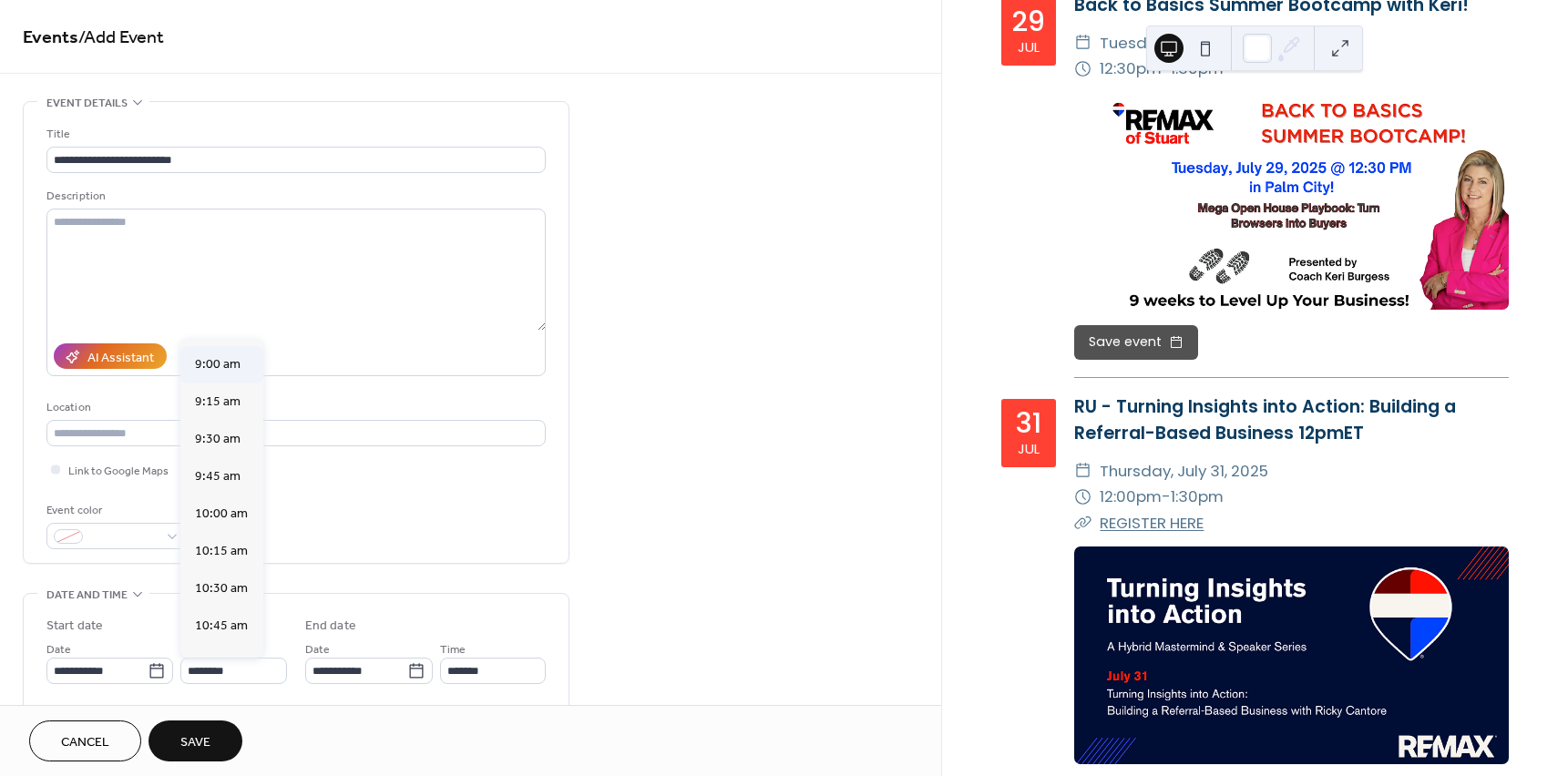 type on "*******" 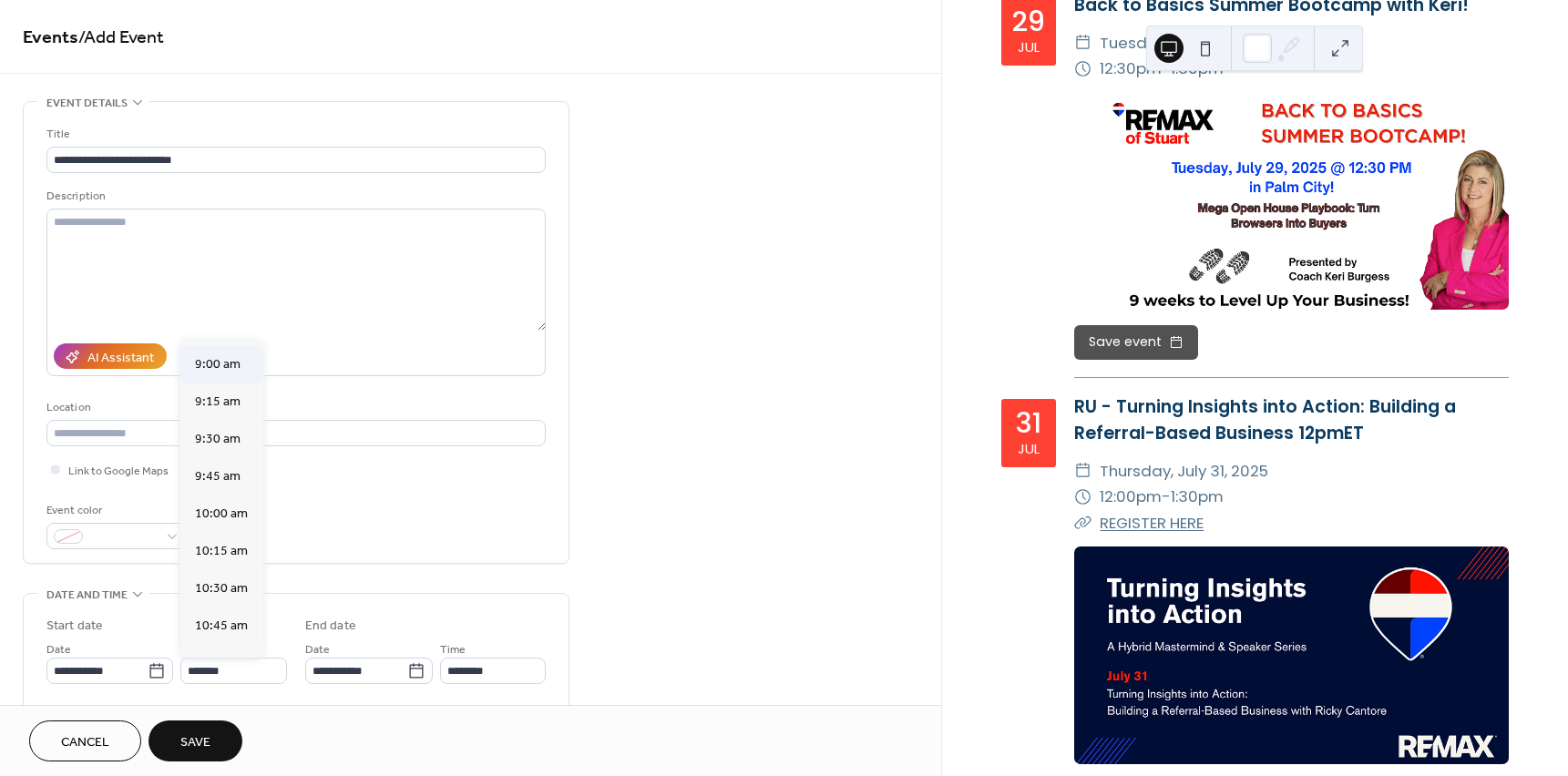 scroll, scrollTop: 0, scrollLeft: 0, axis: both 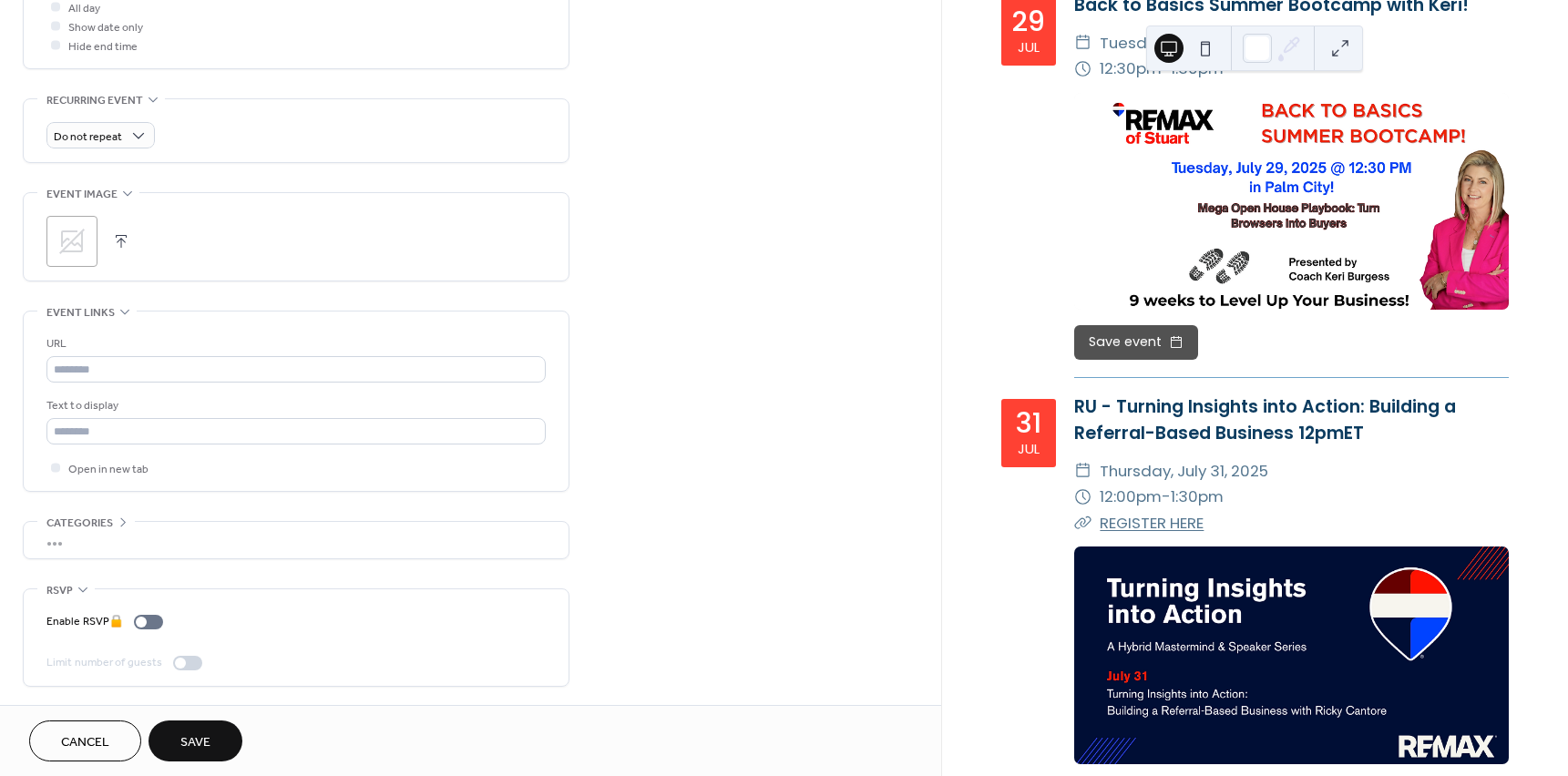 click at bounding box center [121, 241] 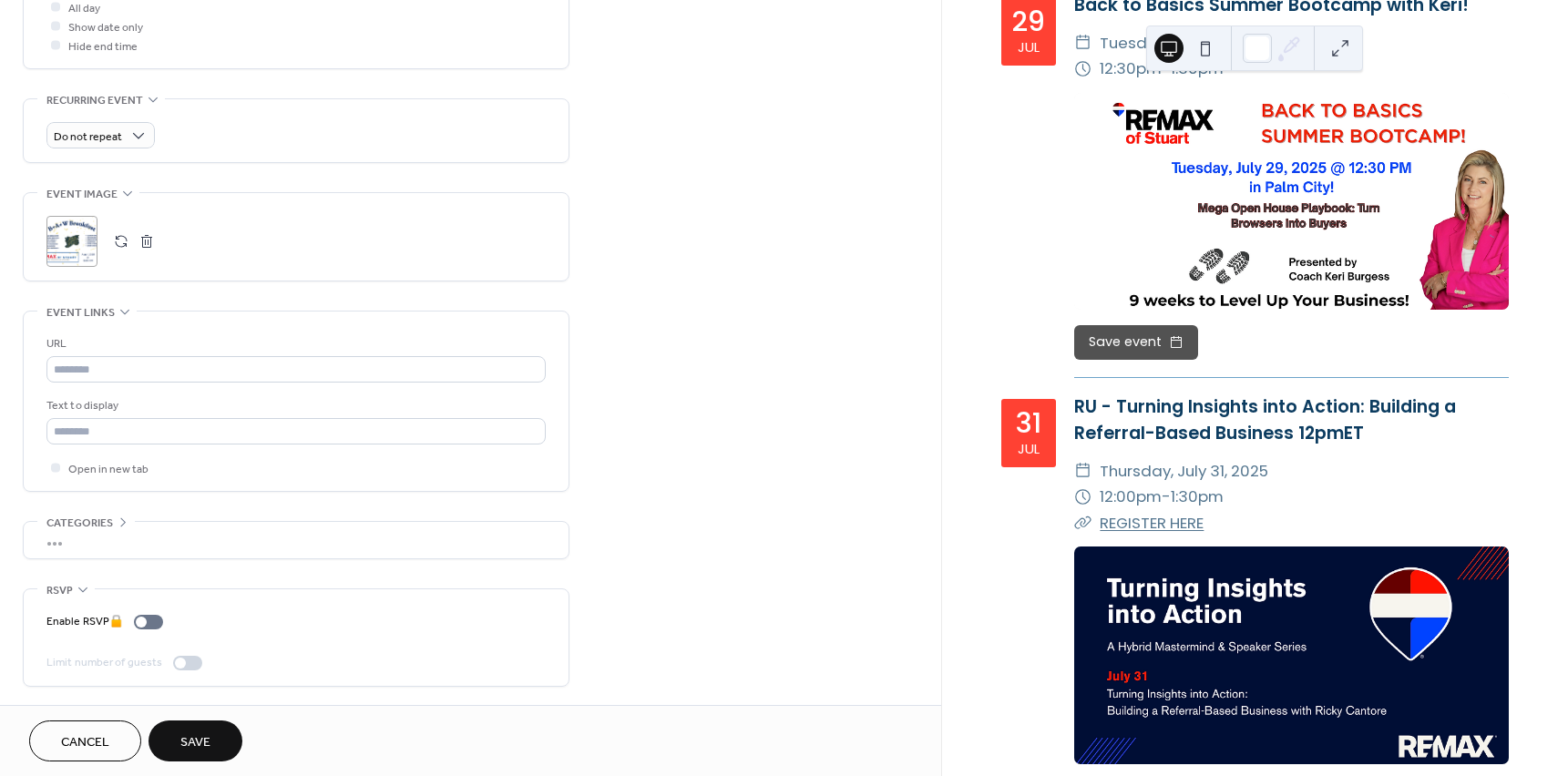 click on "Save" at bounding box center (195, 740) 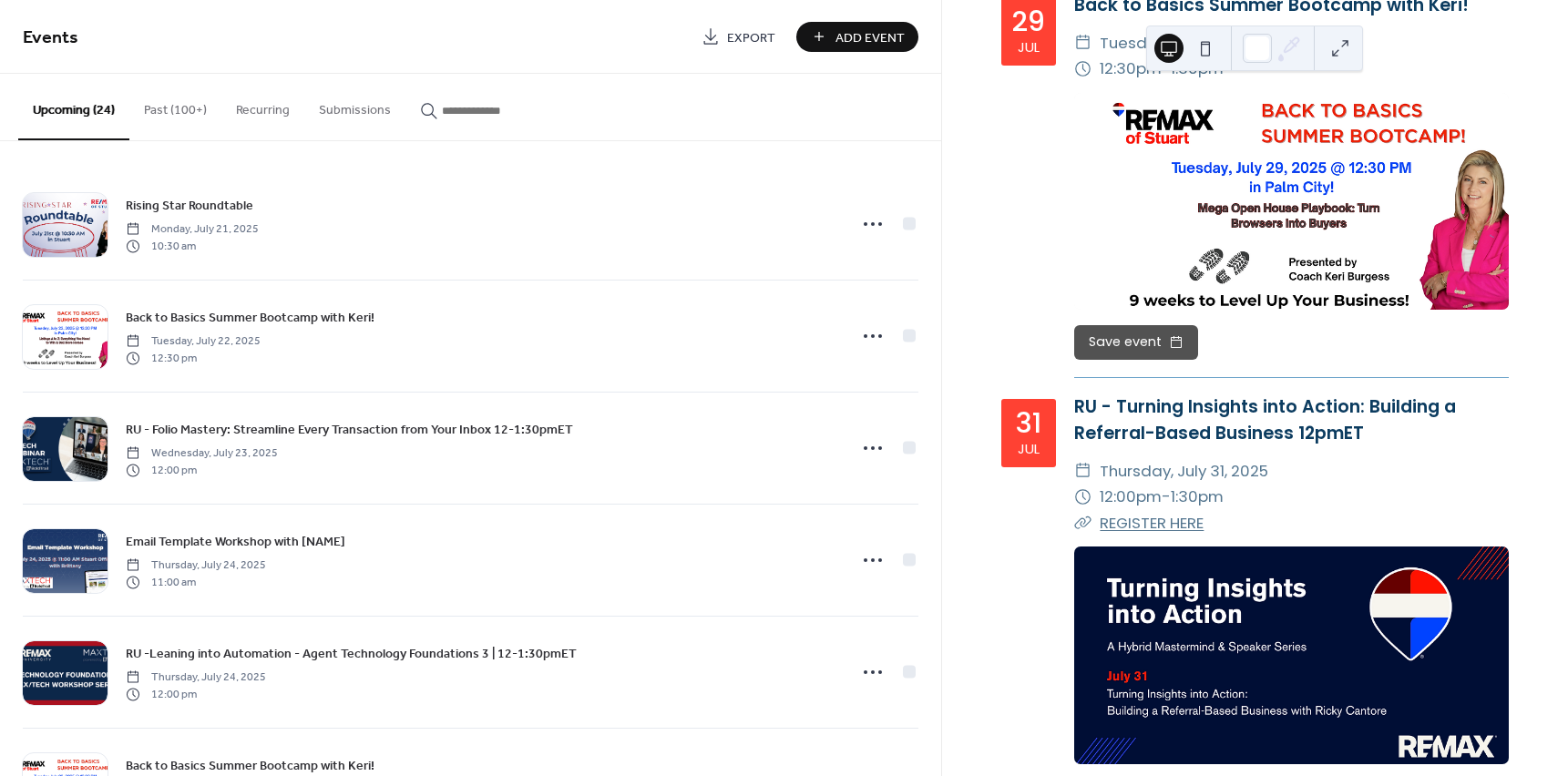 click on "Add Event" at bounding box center [857, 36] 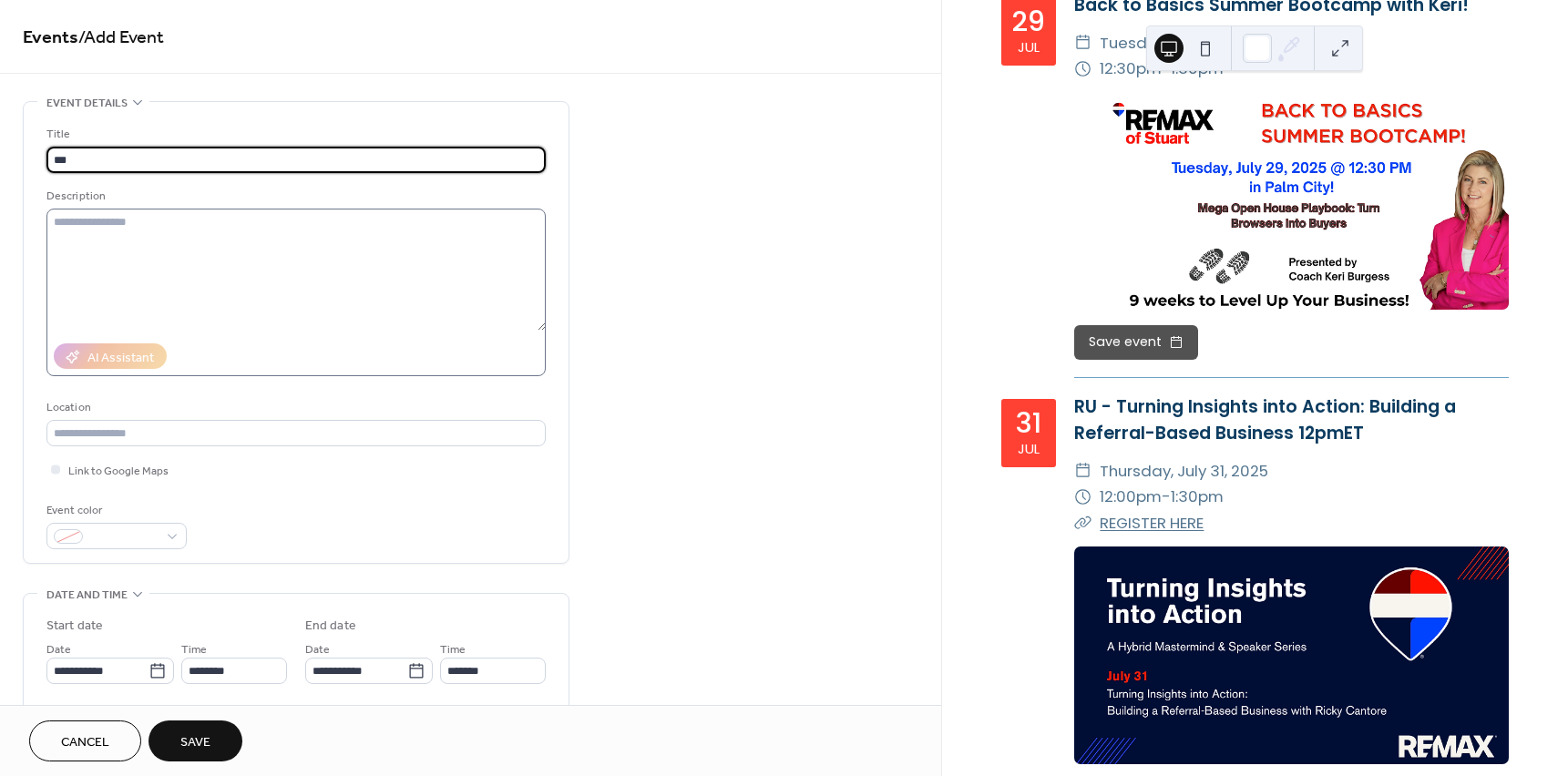 type on "**********" 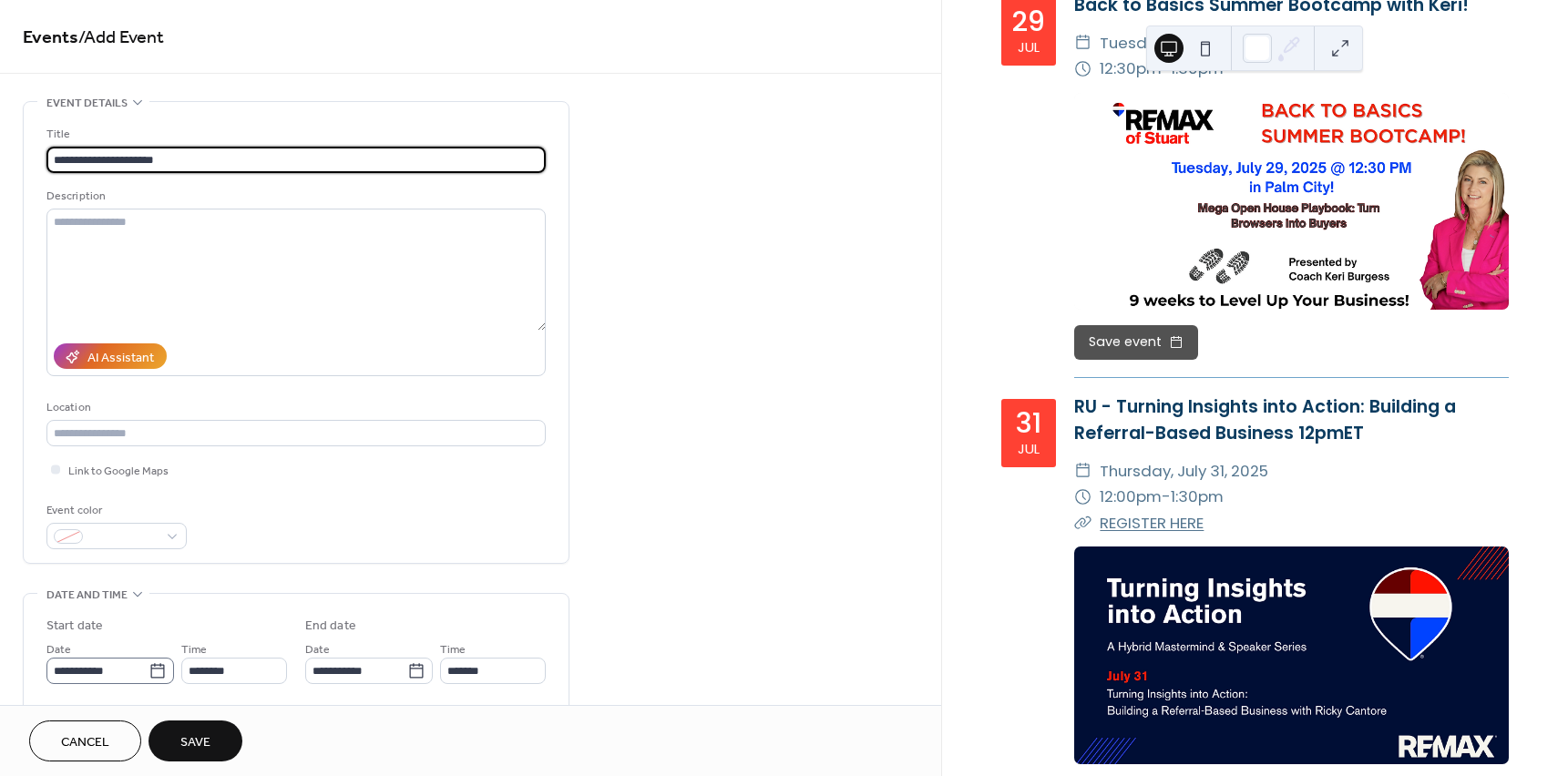 click 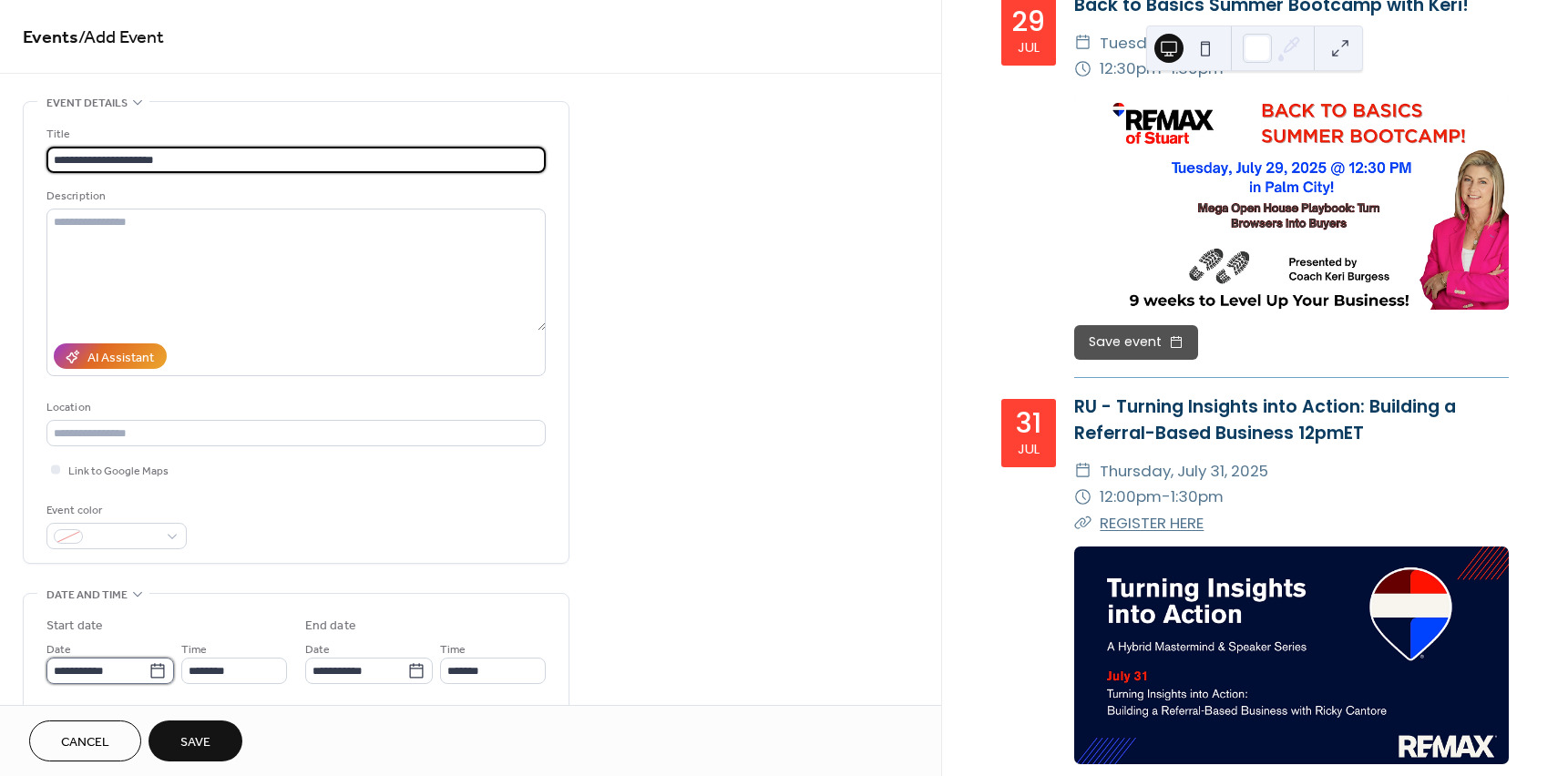 click on "**********" at bounding box center (97, 670) 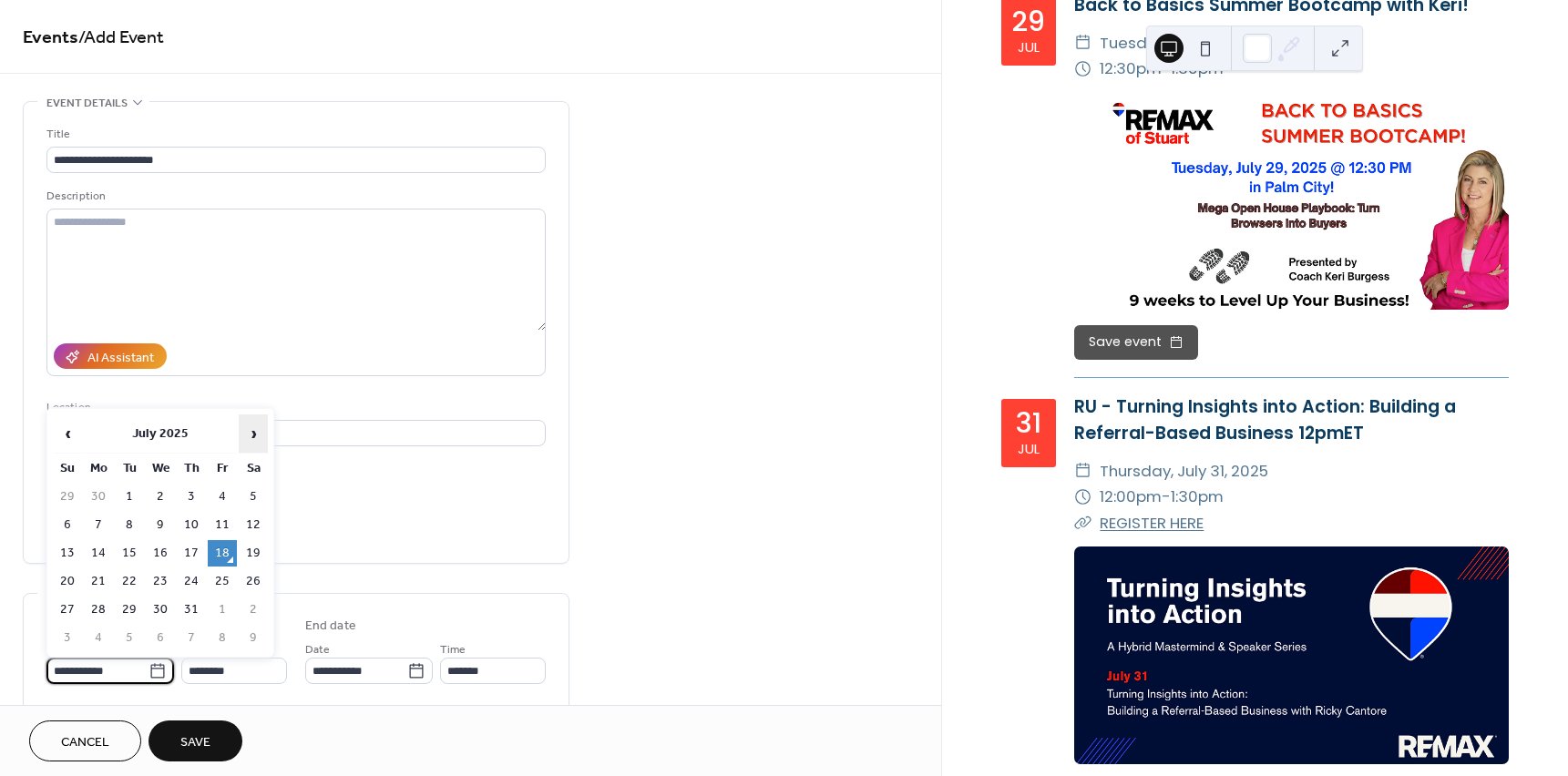 click on "›" at bounding box center (253, 434) 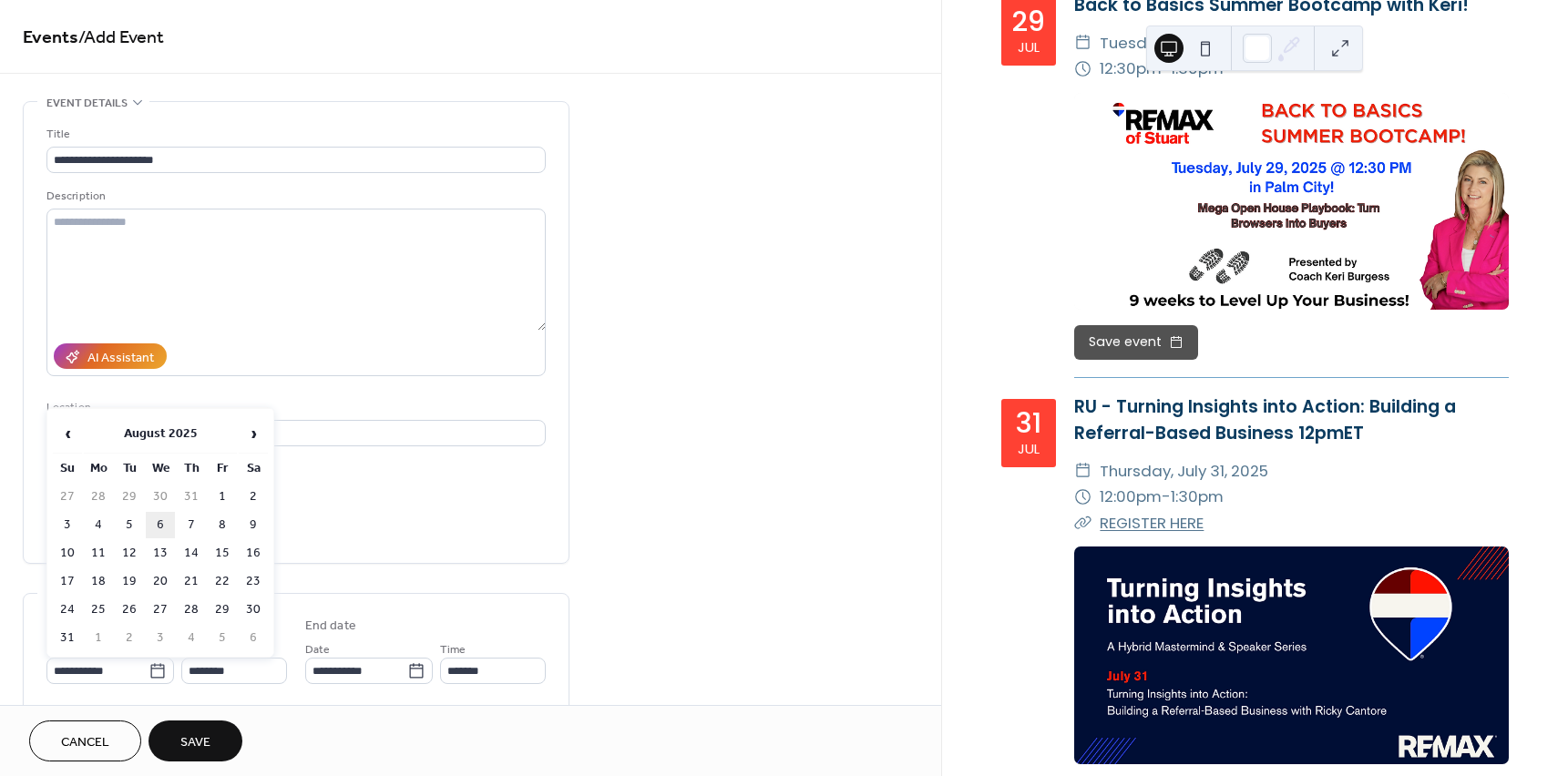 click on "6" at bounding box center (160, 525) 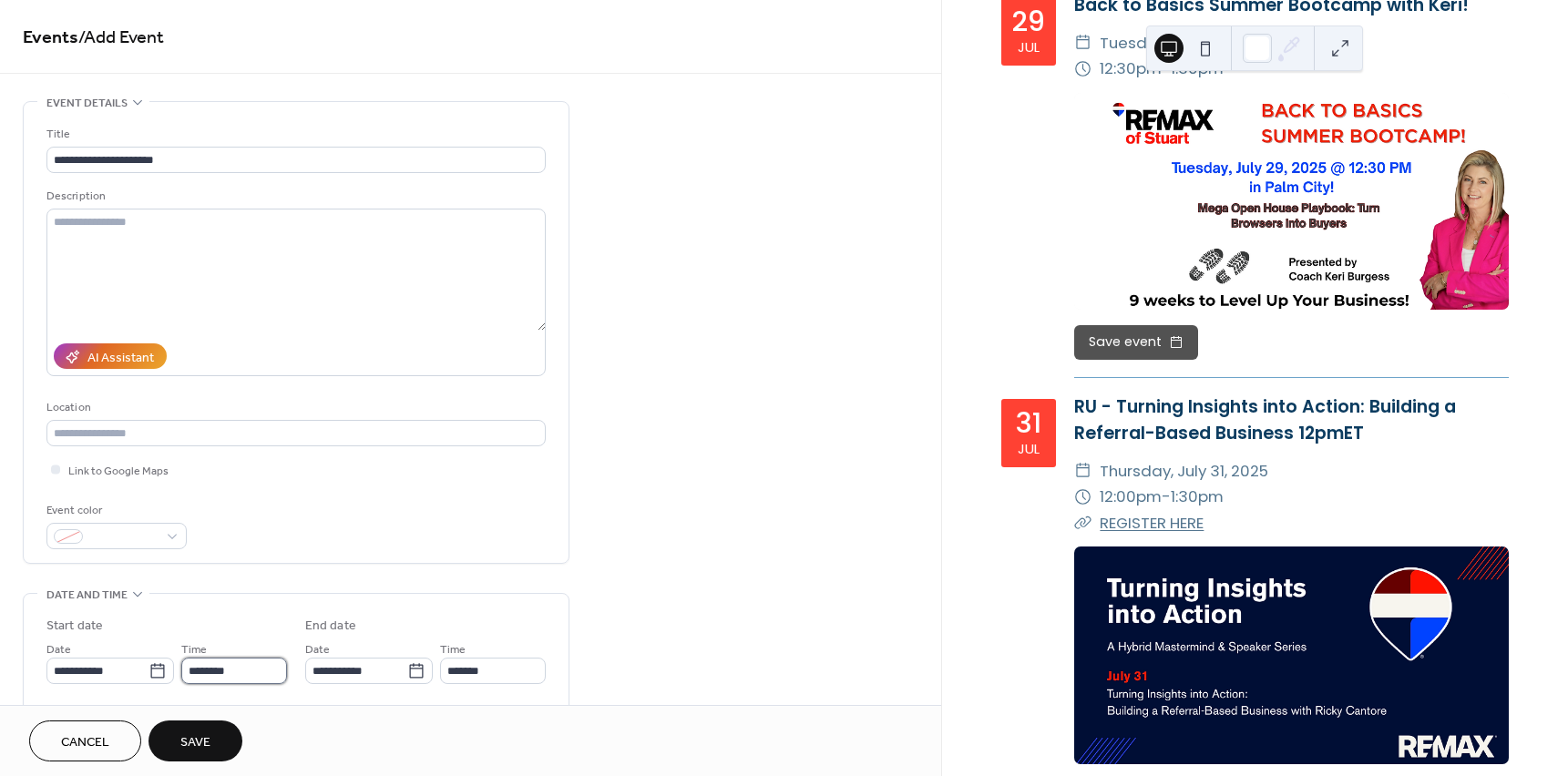 click on "********" at bounding box center [234, 670] 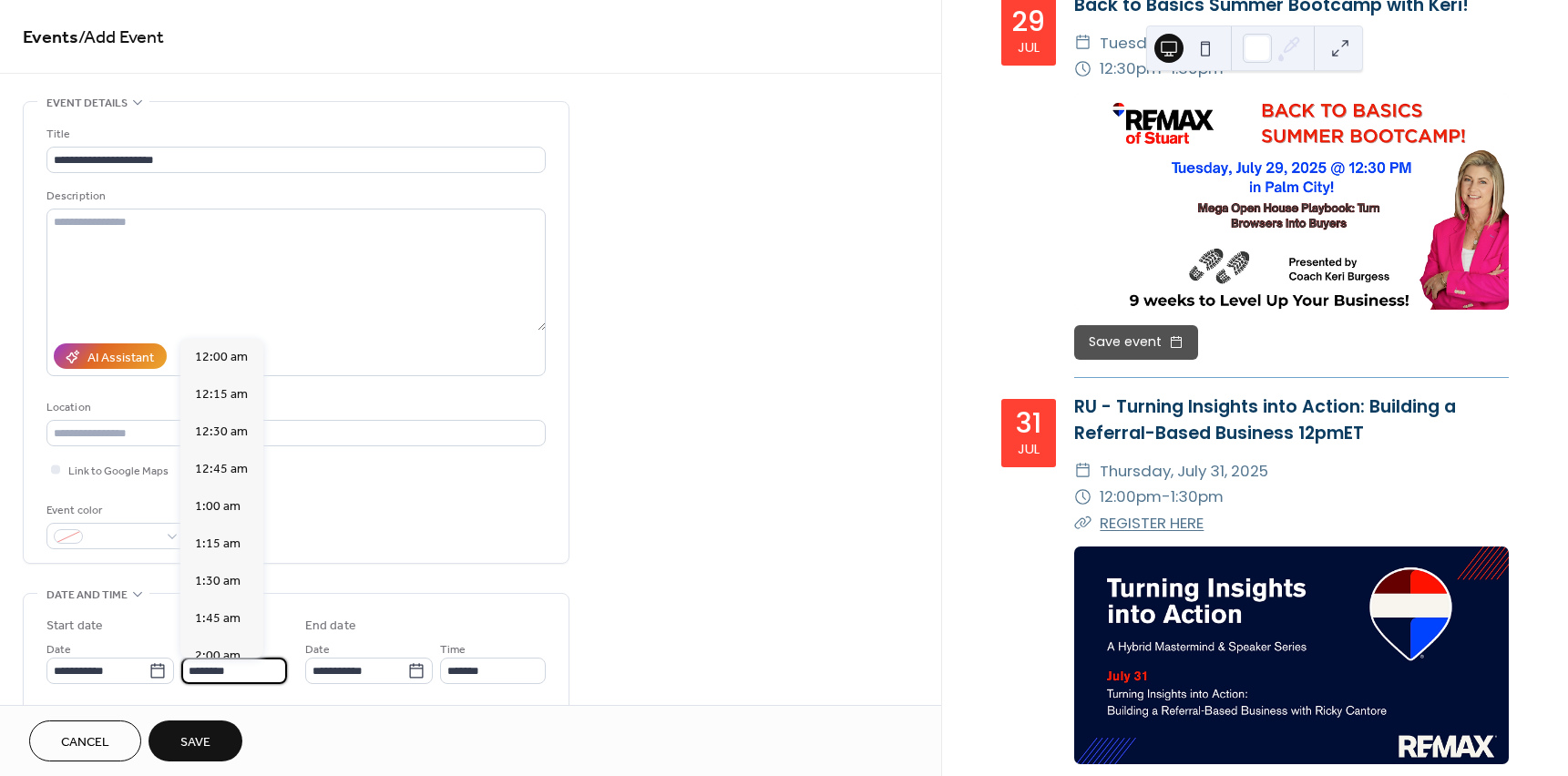 scroll, scrollTop: 1792, scrollLeft: 0, axis: vertical 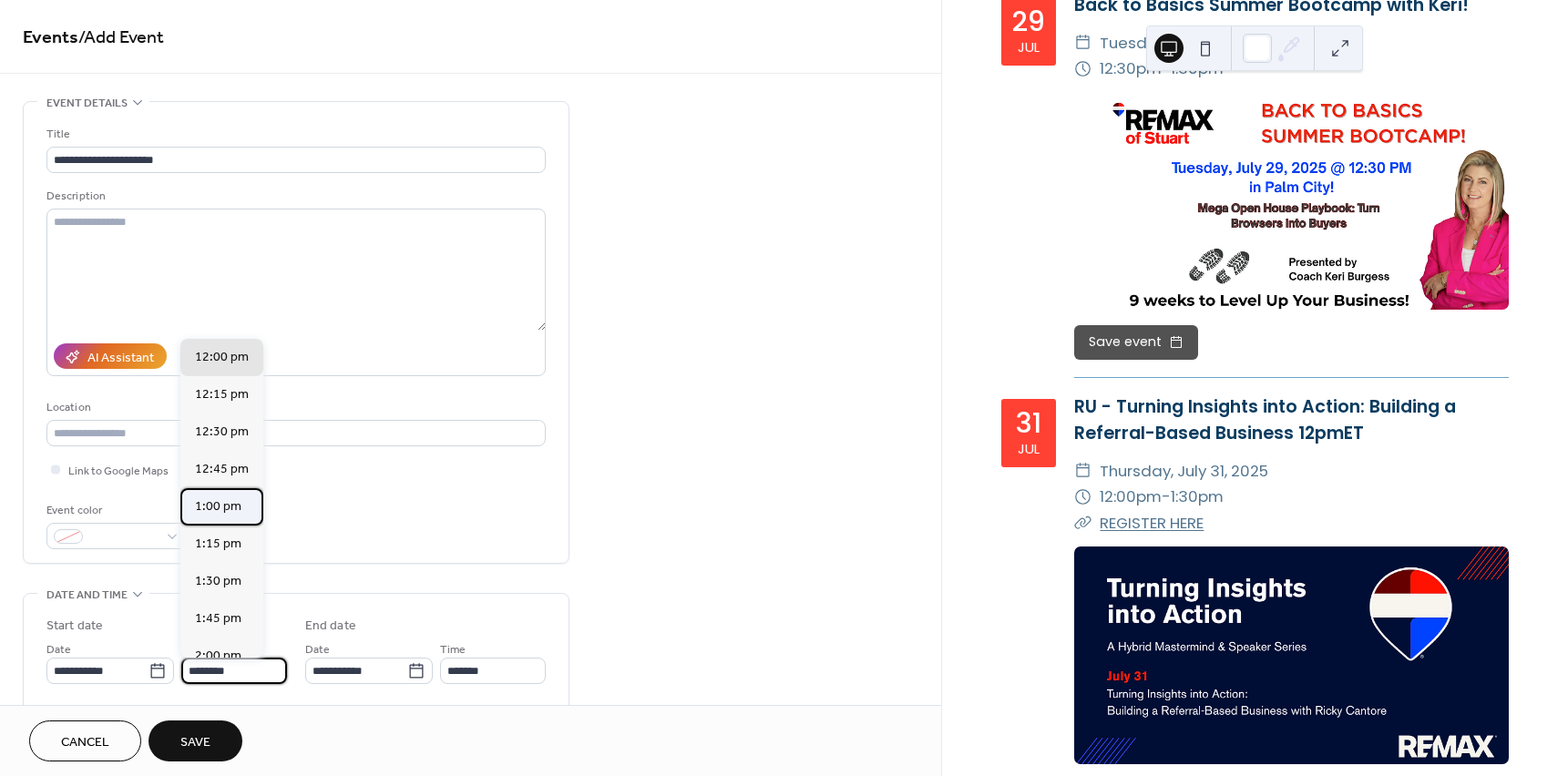 click on "1:00 pm" at bounding box center (218, 506) 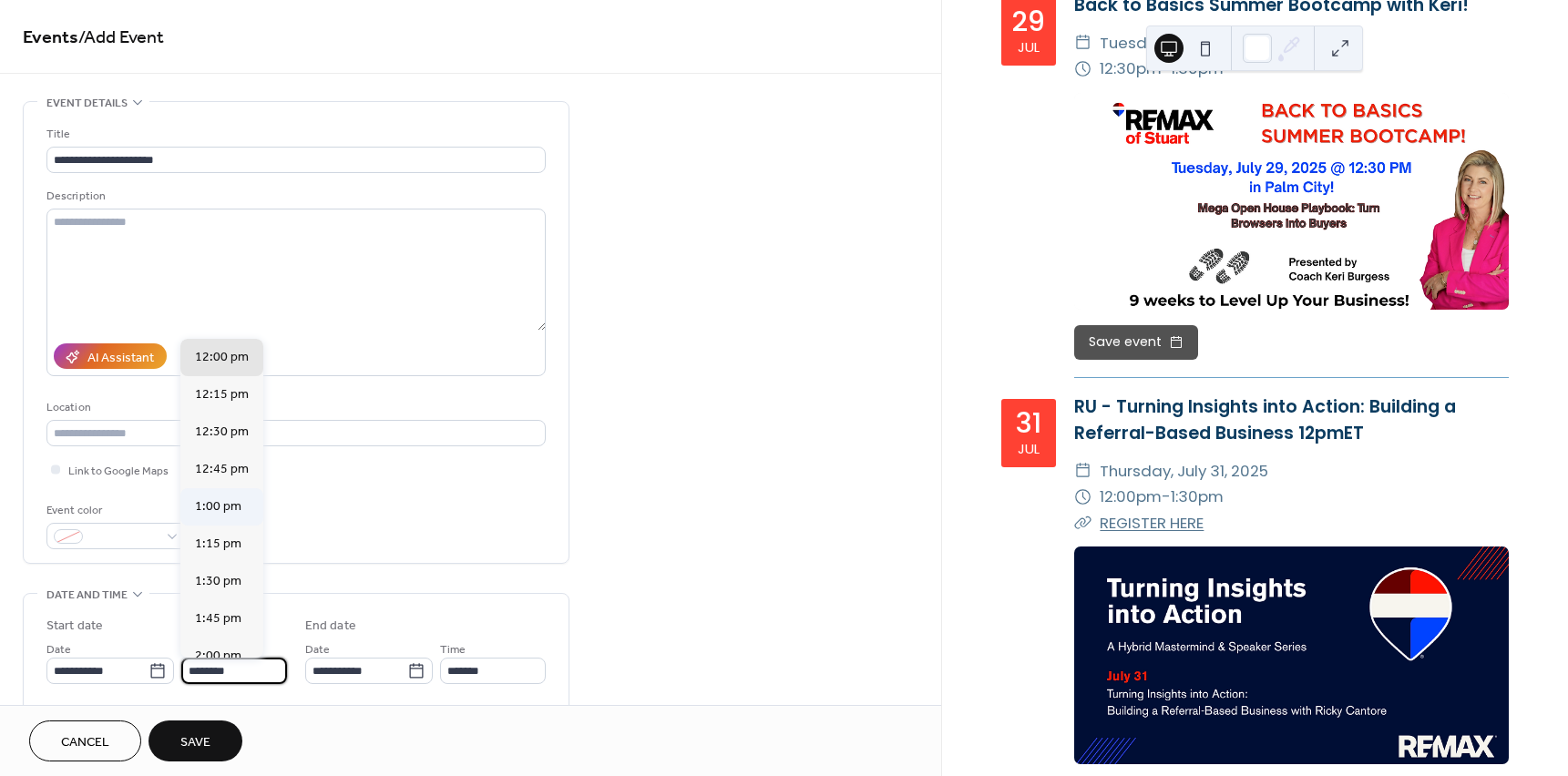 type on "*******" 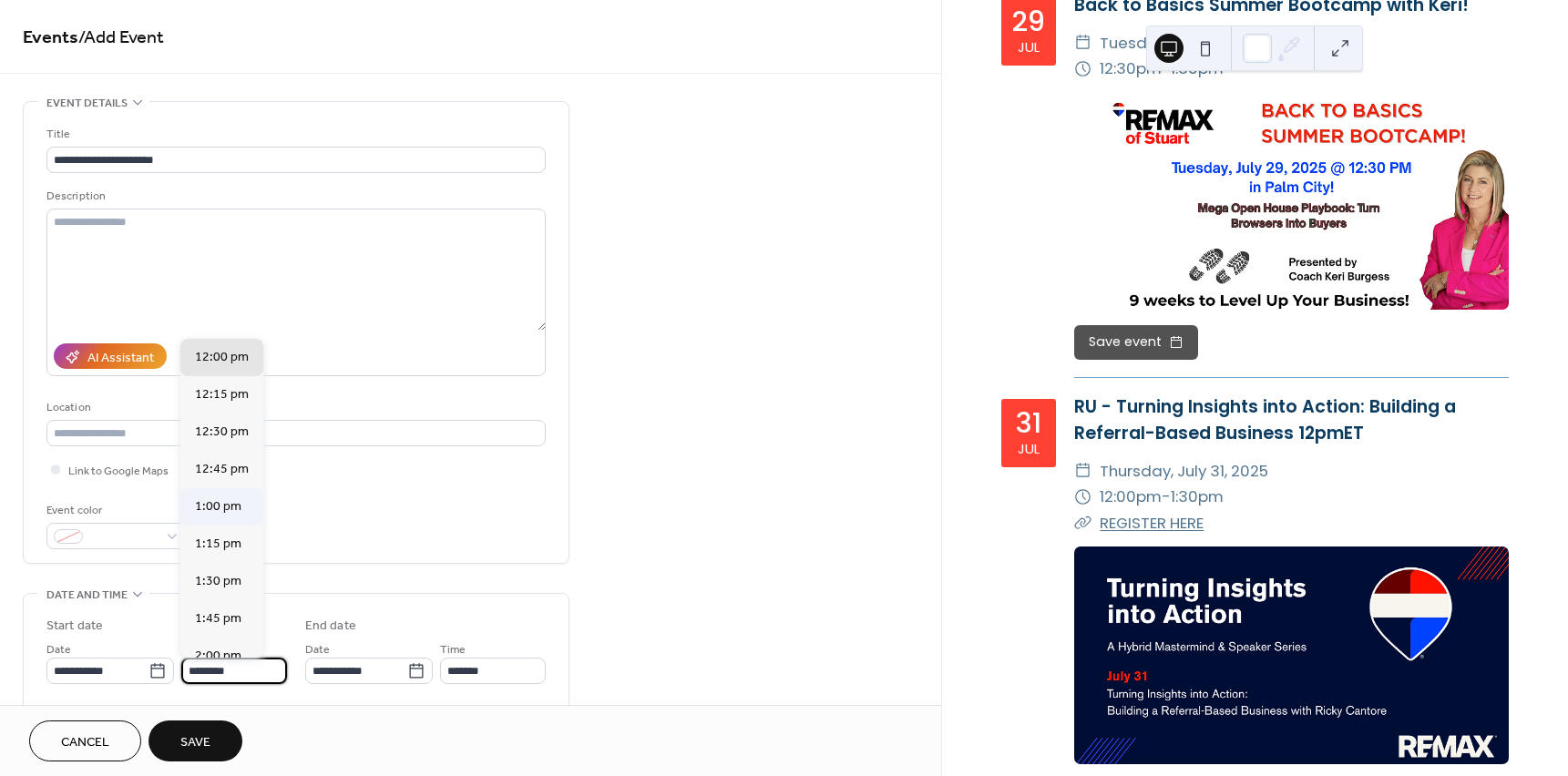 type on "*******" 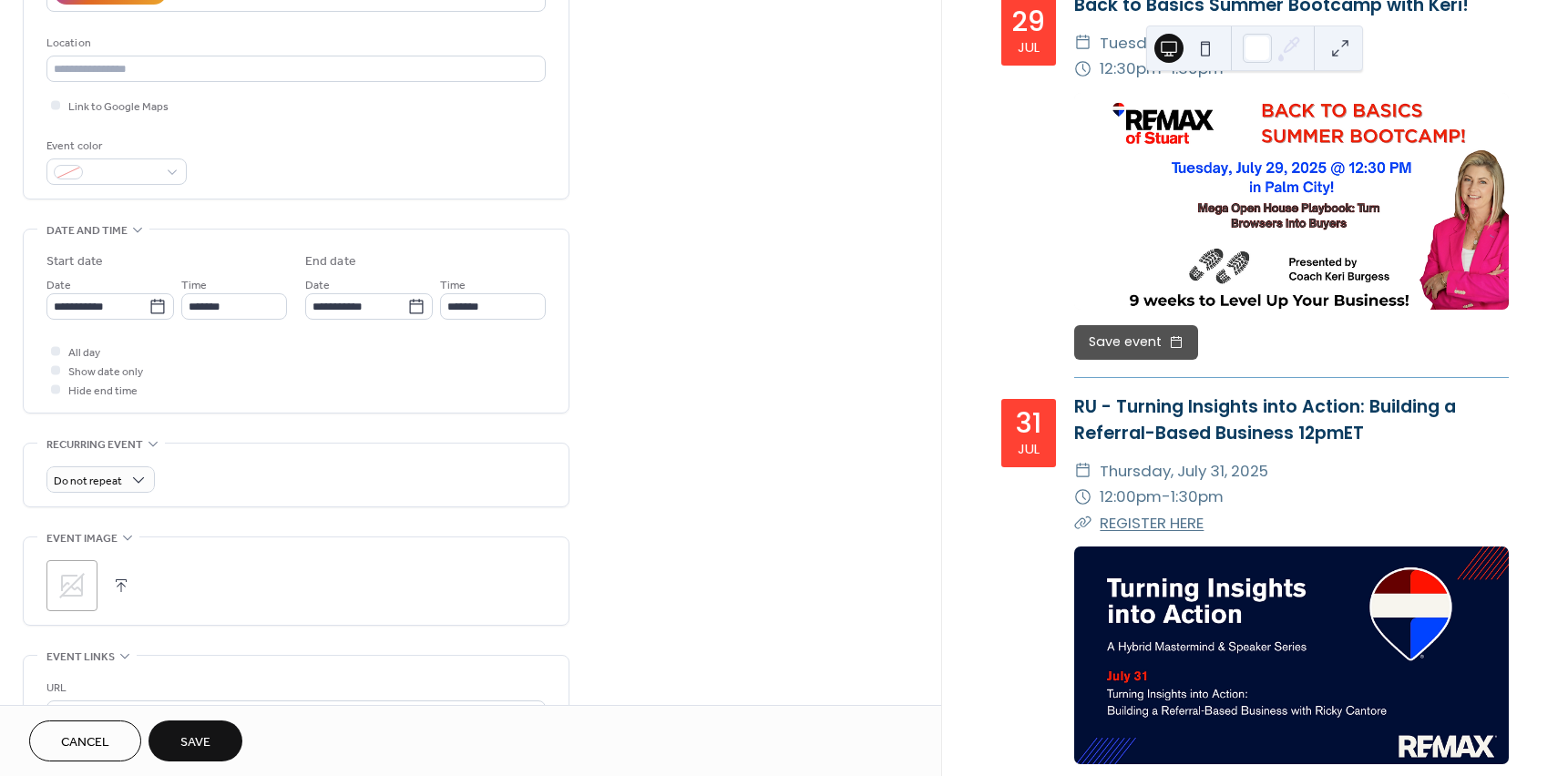 scroll, scrollTop: 709, scrollLeft: 0, axis: vertical 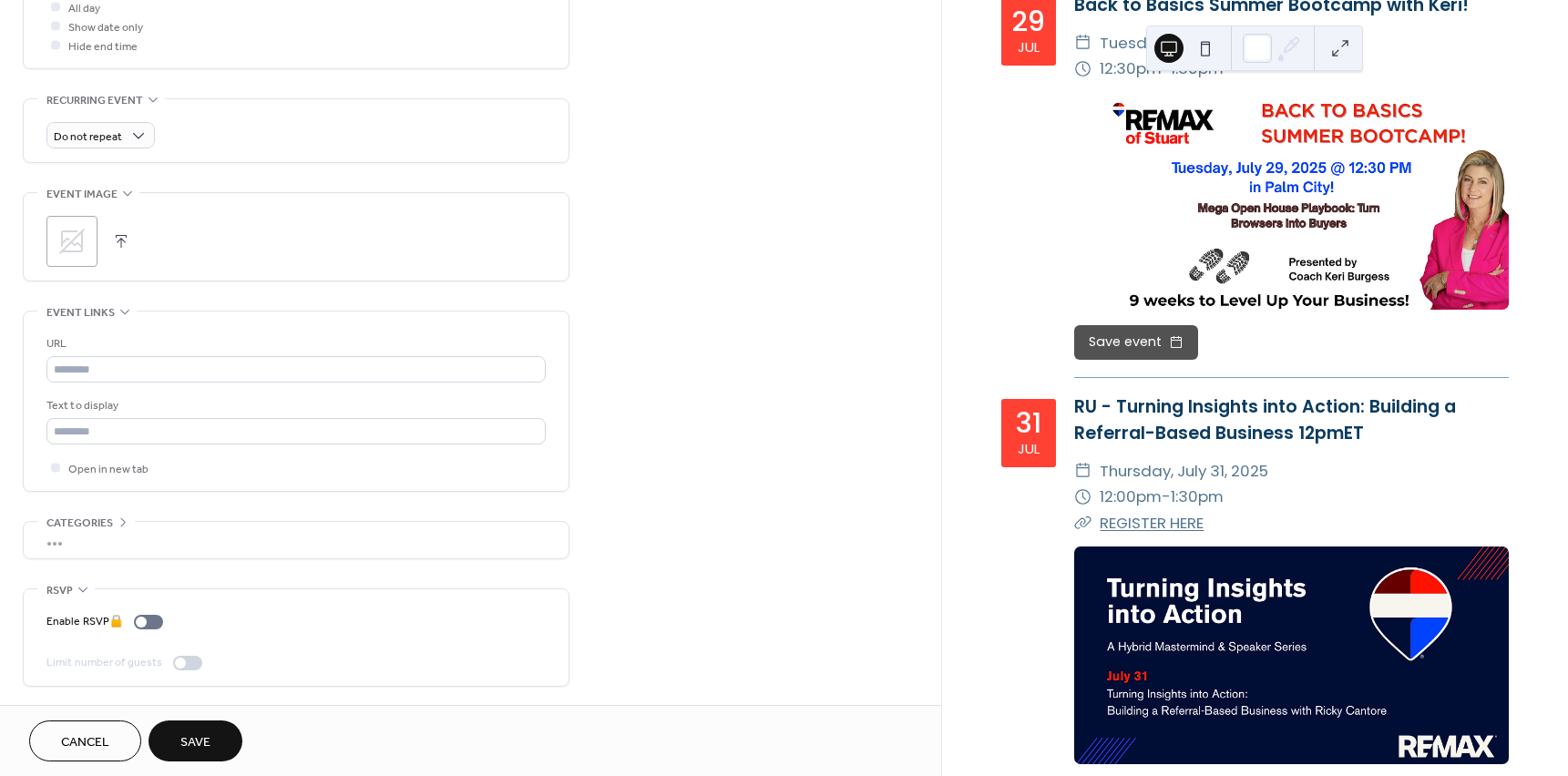 click at bounding box center [121, 241] 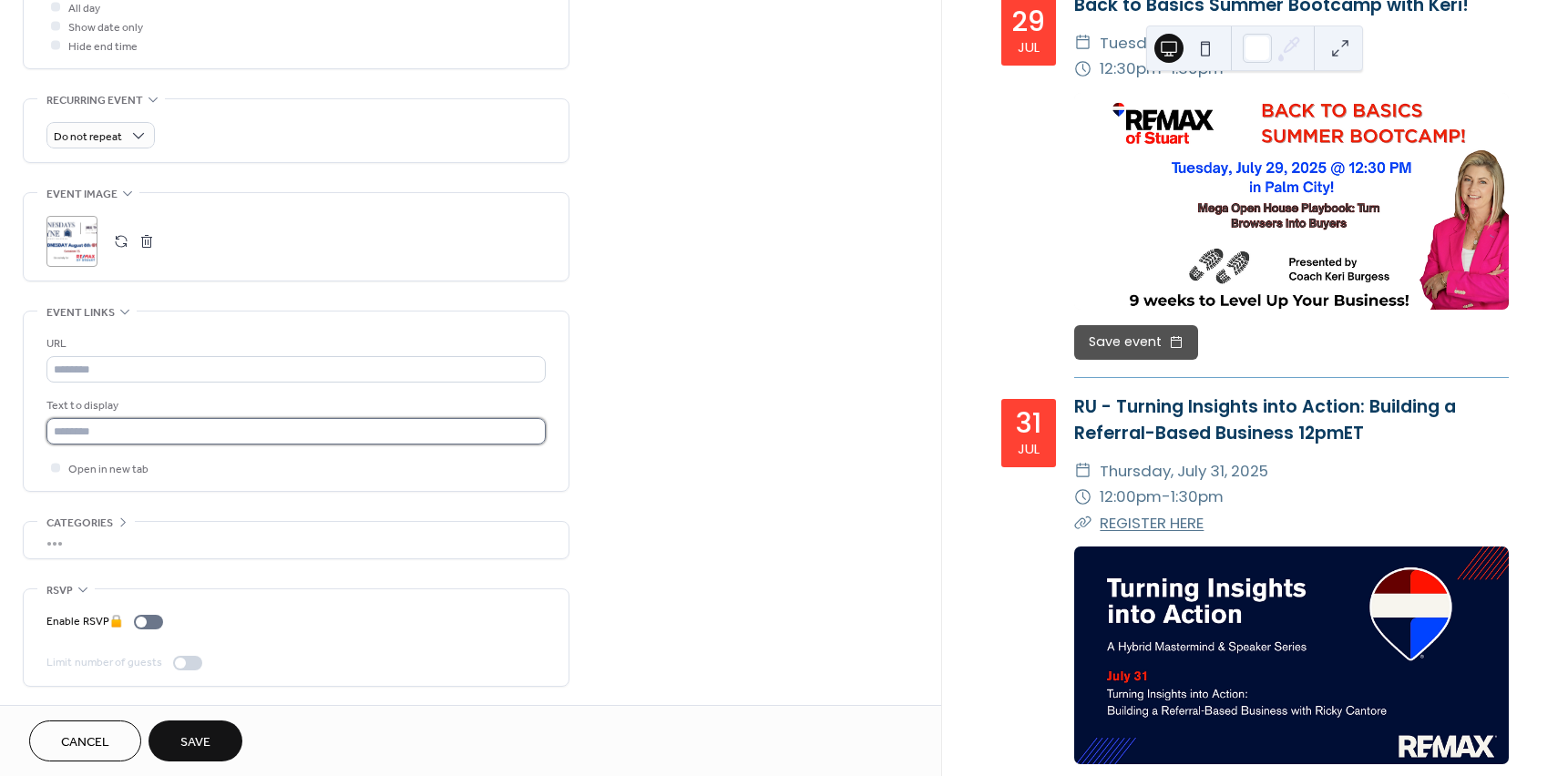click at bounding box center (296, 431) 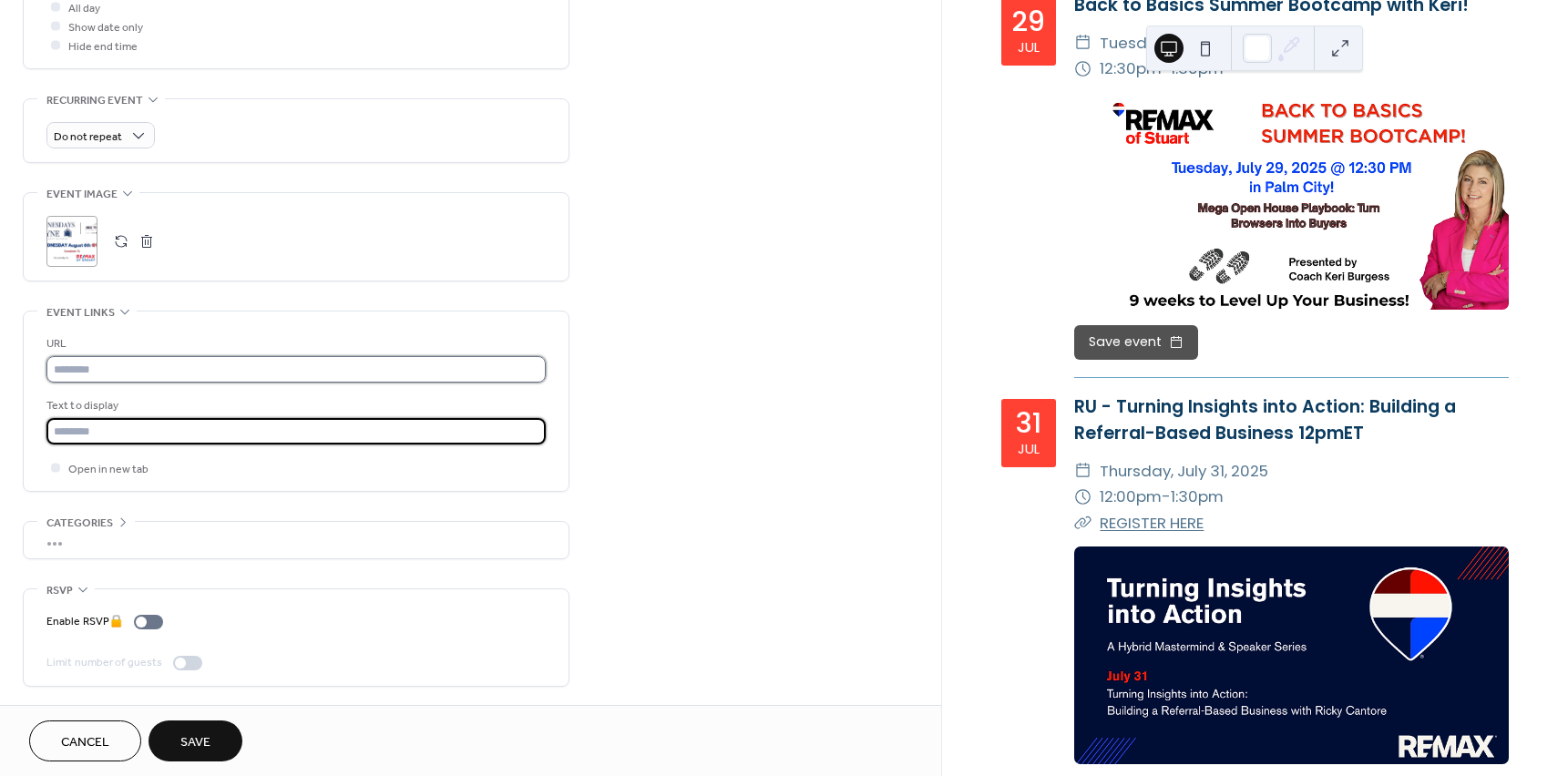 click at bounding box center [296, 369] 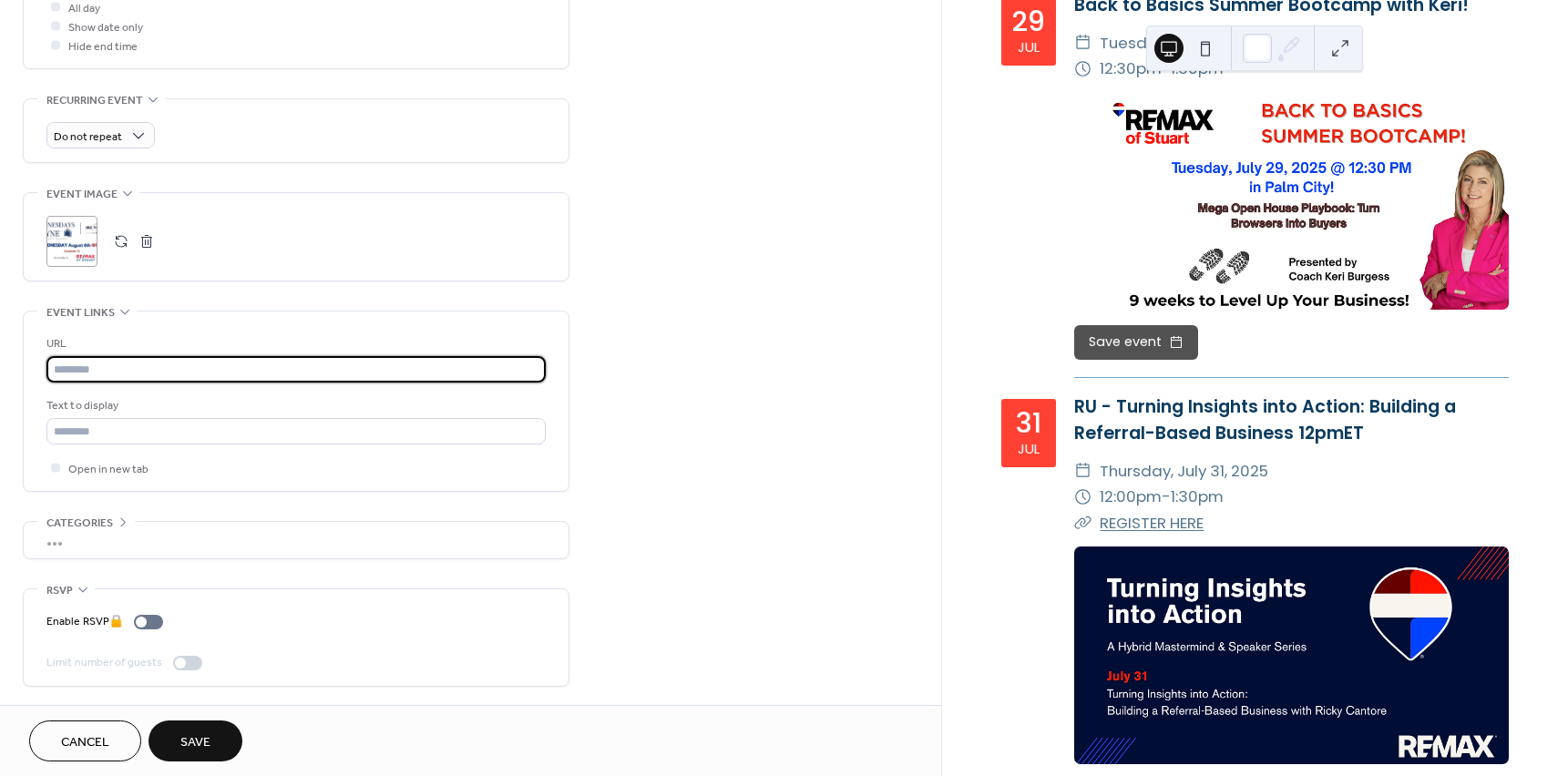 paste on "**********" 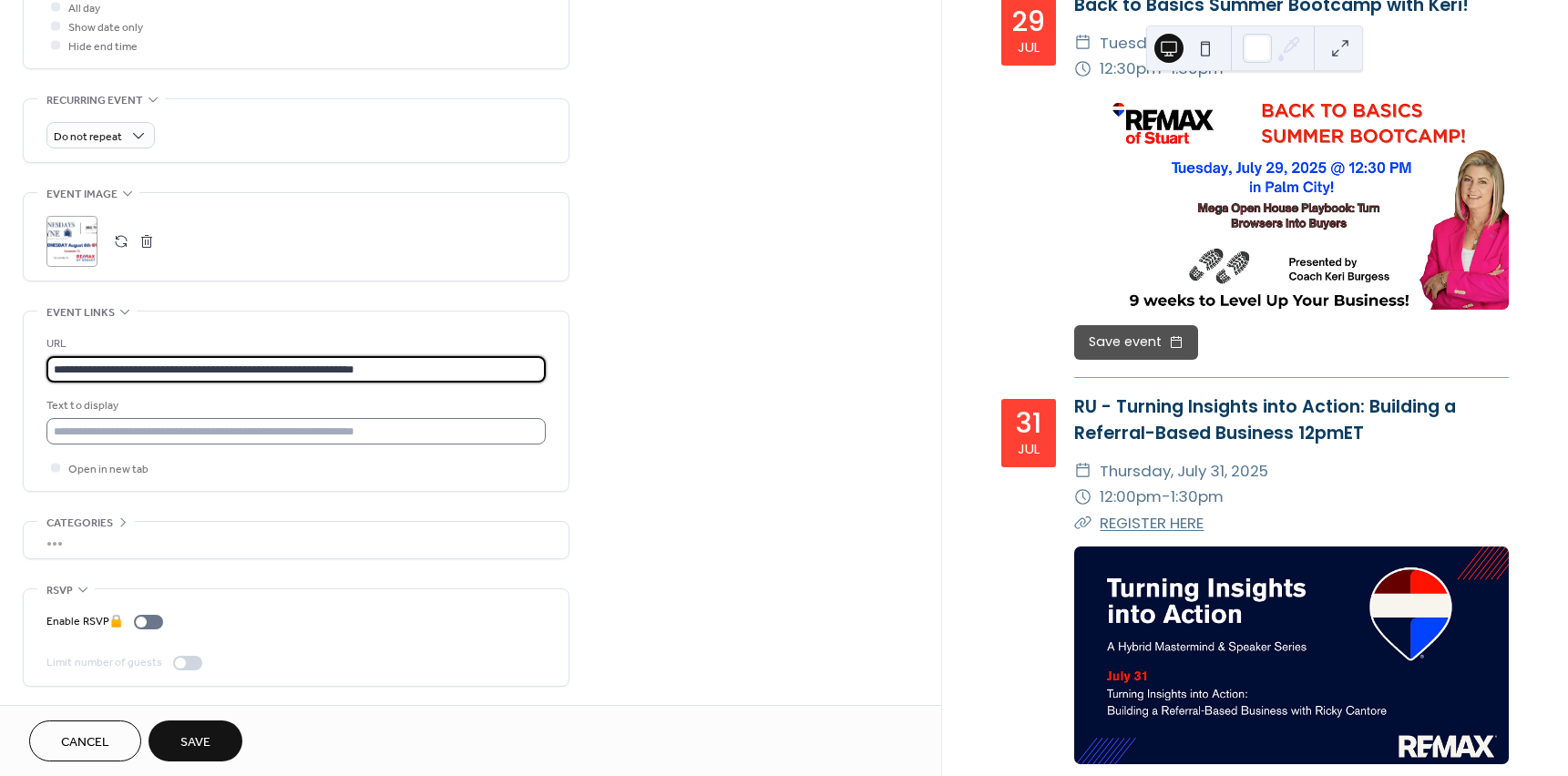 type on "**********" 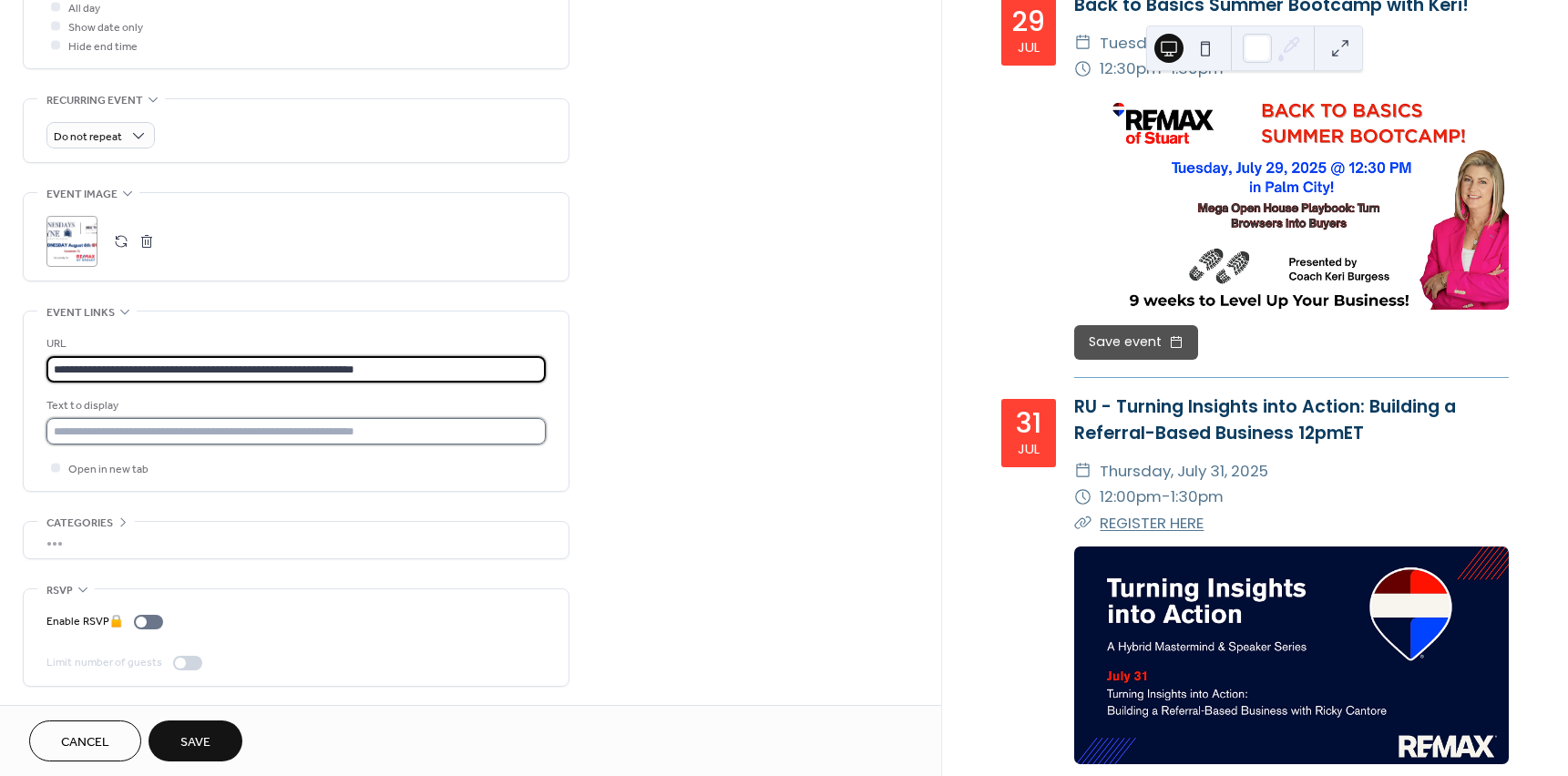 click at bounding box center [296, 431] 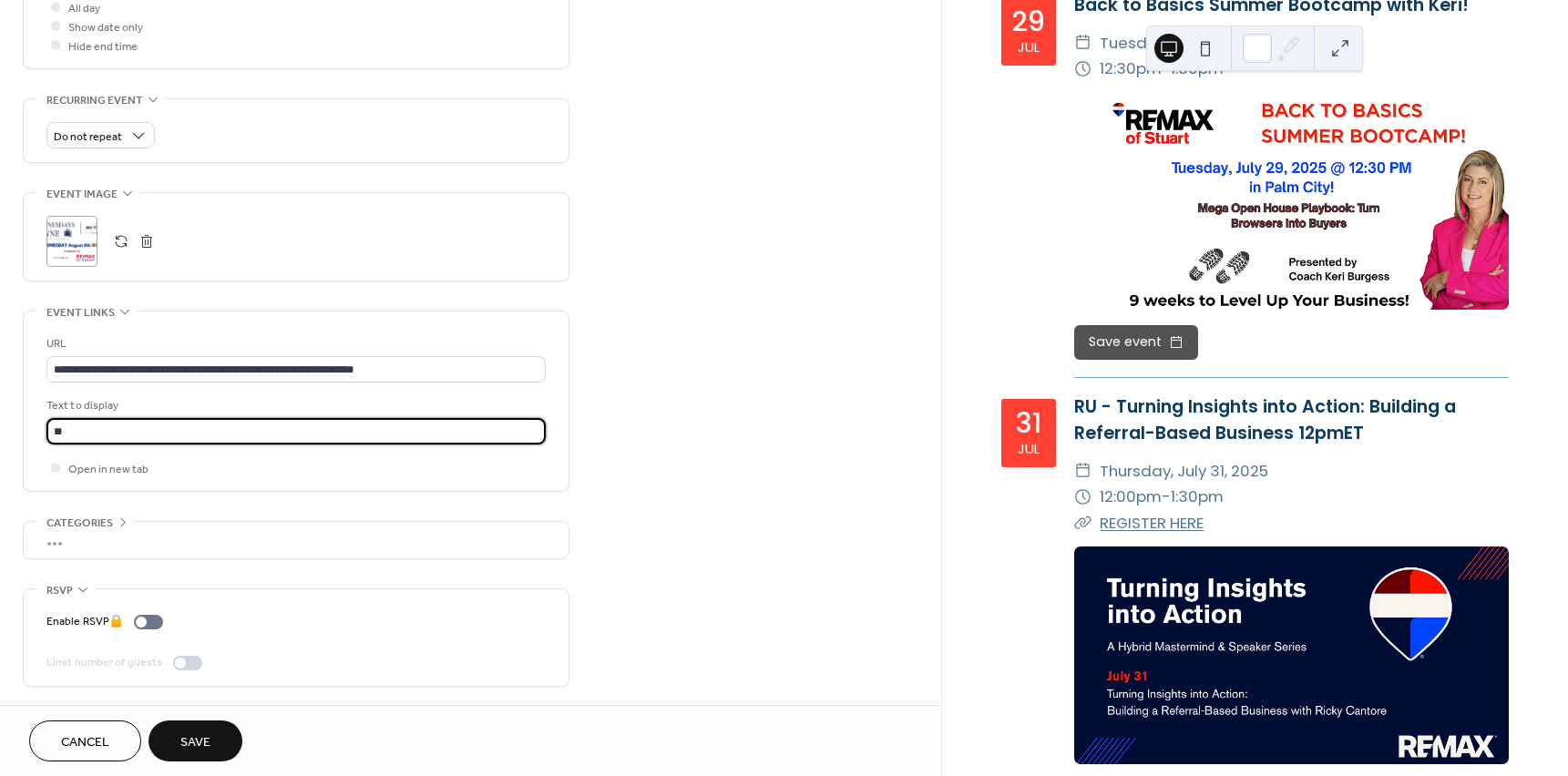 type on "**********" 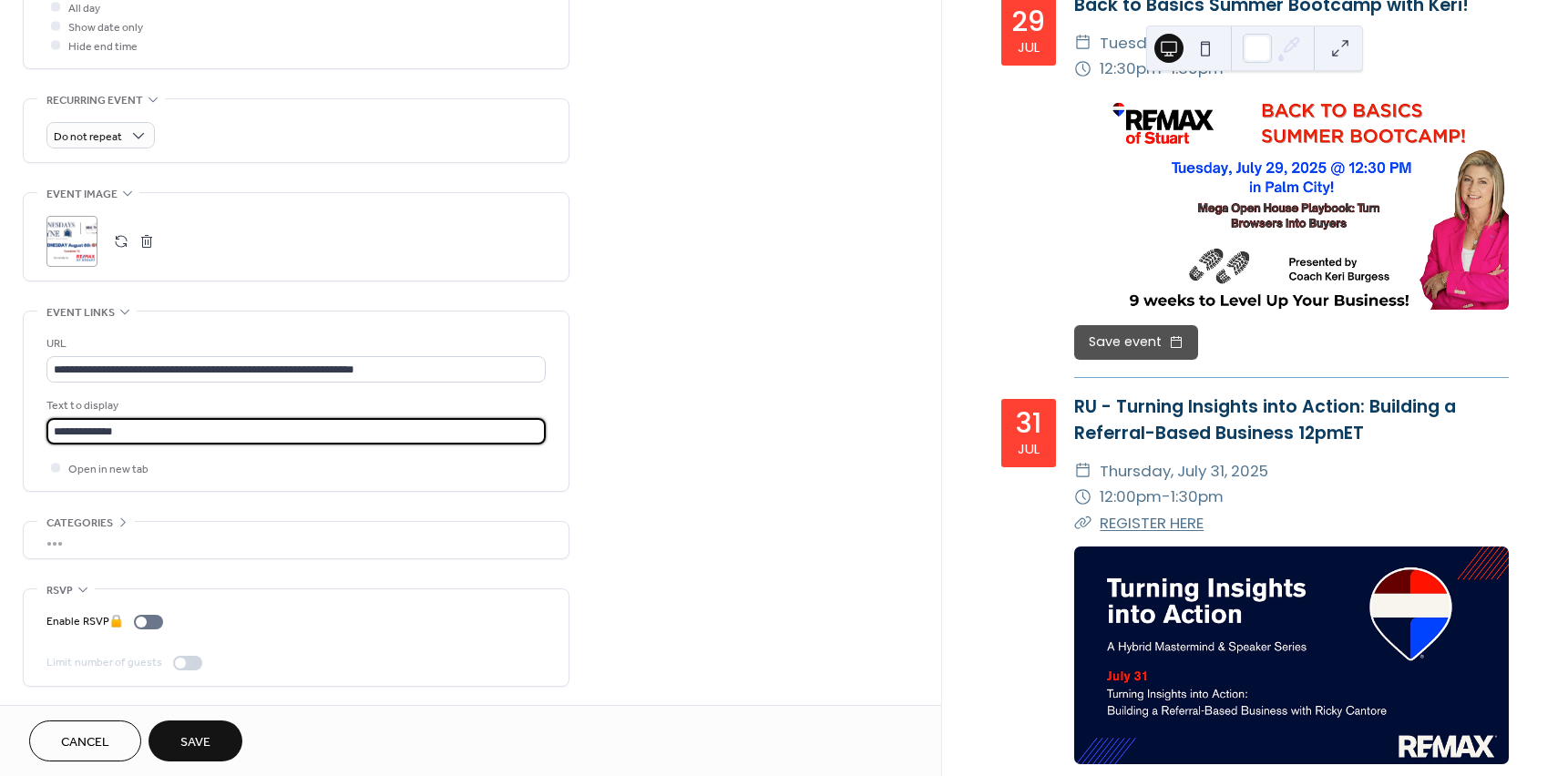 click on "Save" at bounding box center [195, 742] 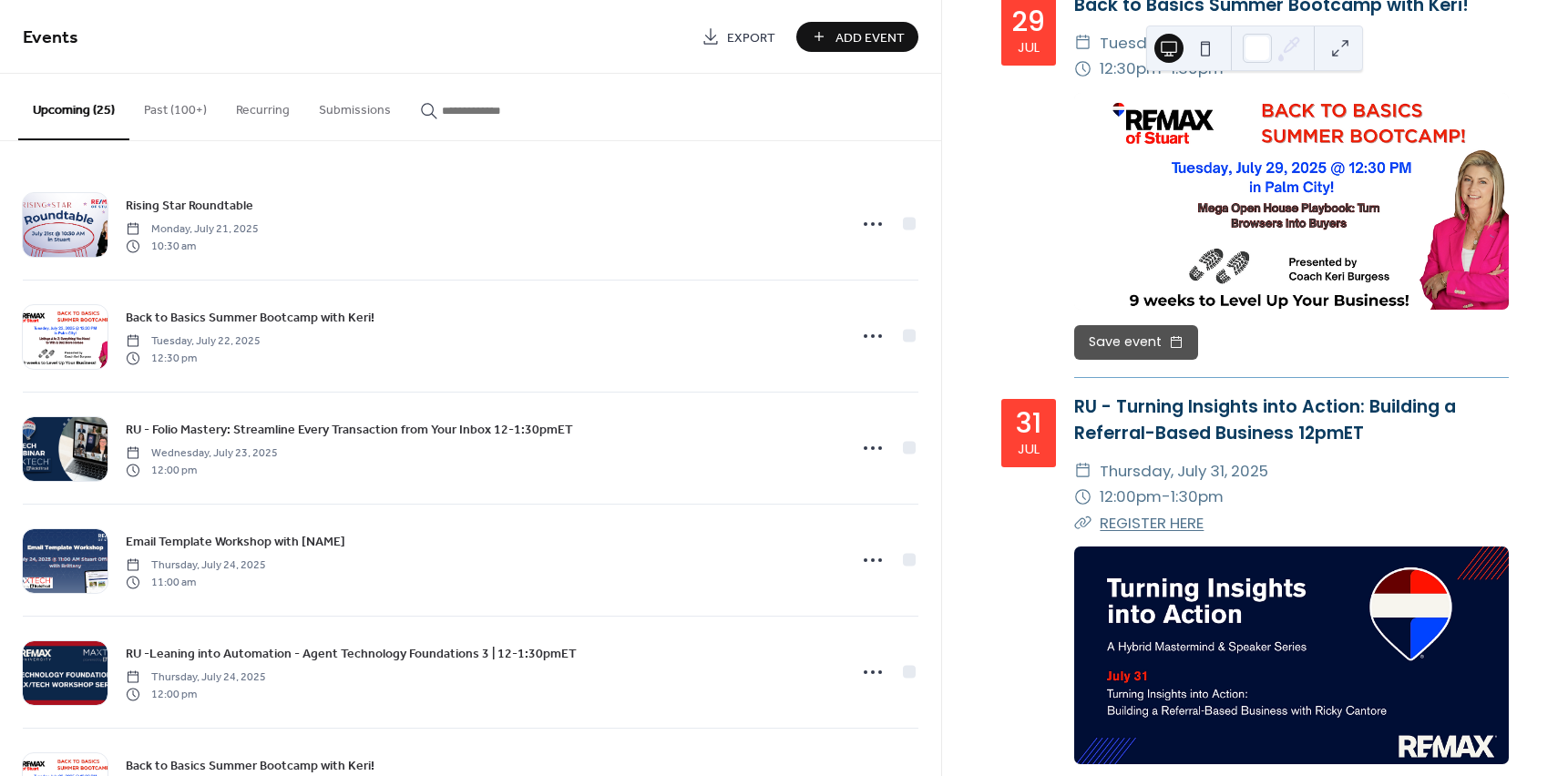 click on "Add Event" at bounding box center [857, 36] 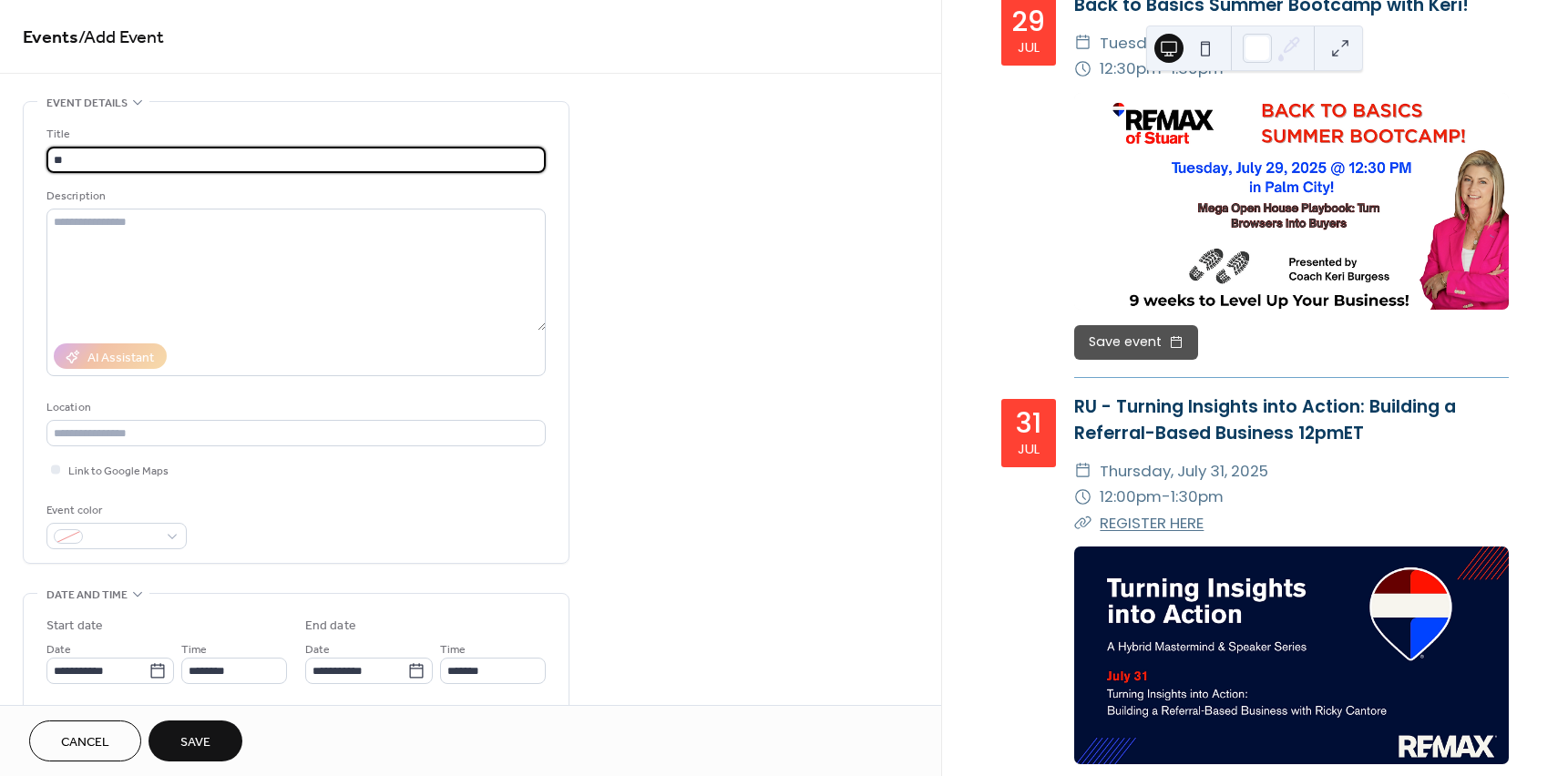 type on "**********" 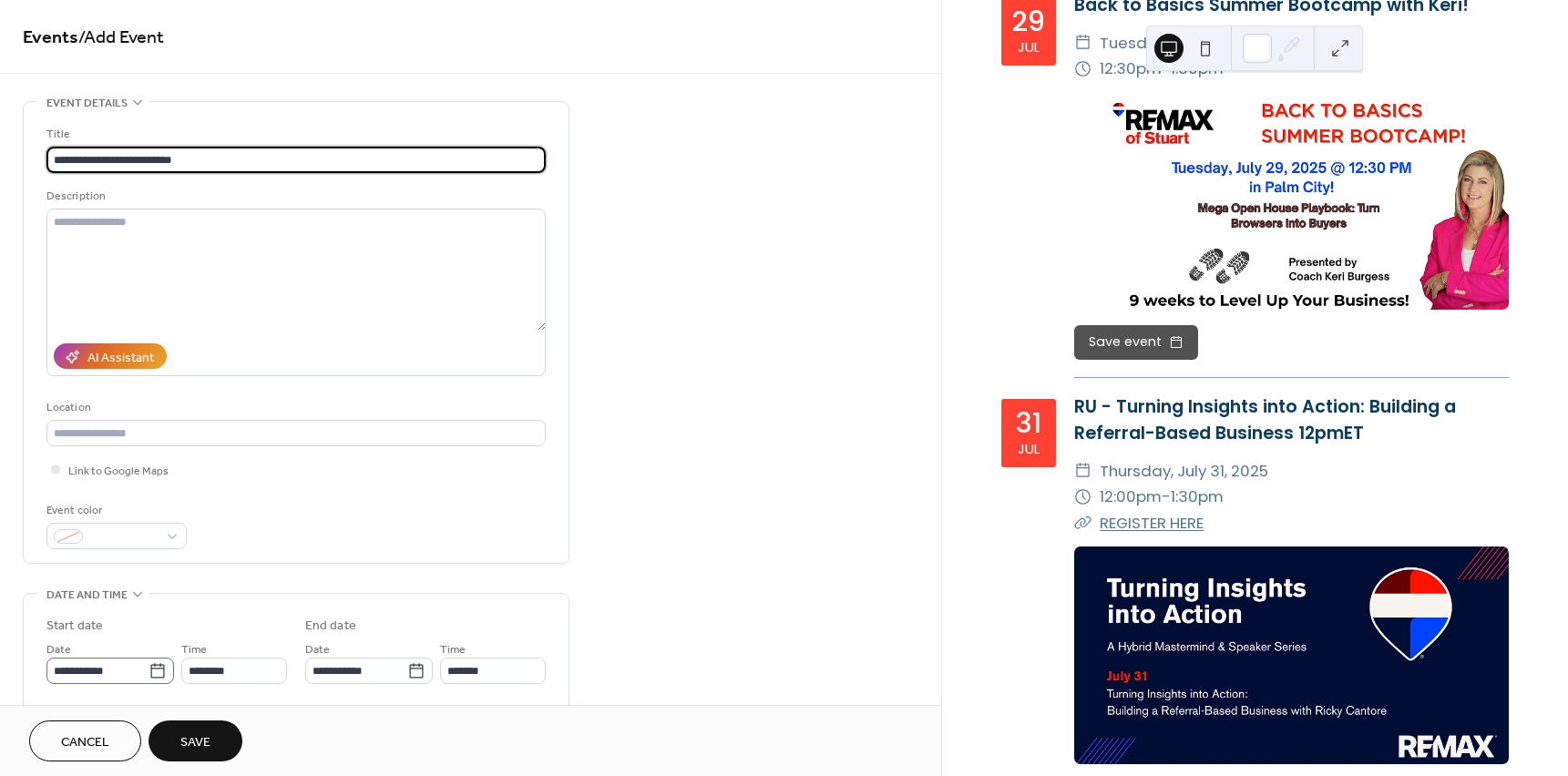 click 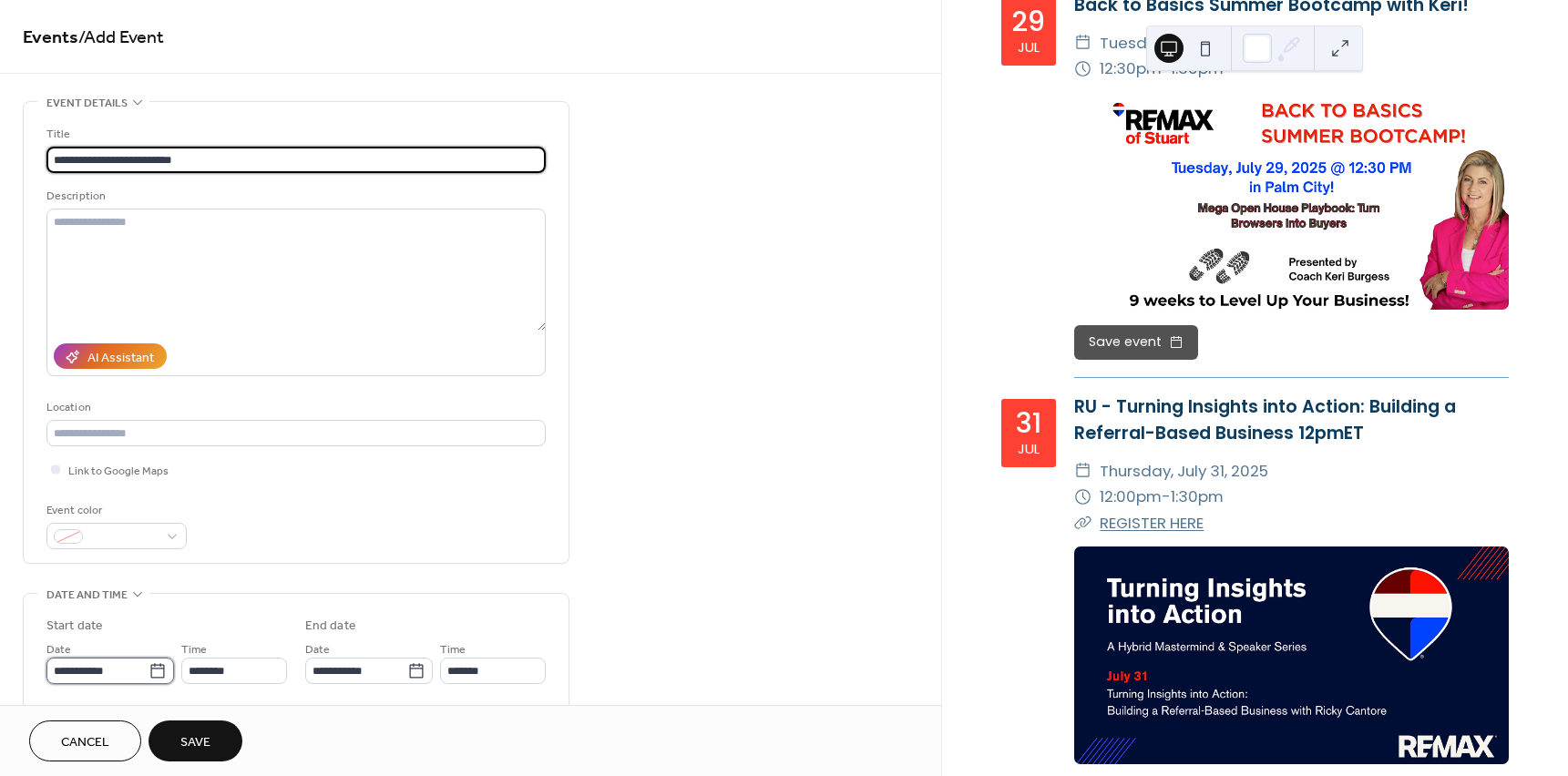 click on "**********" at bounding box center (97, 670) 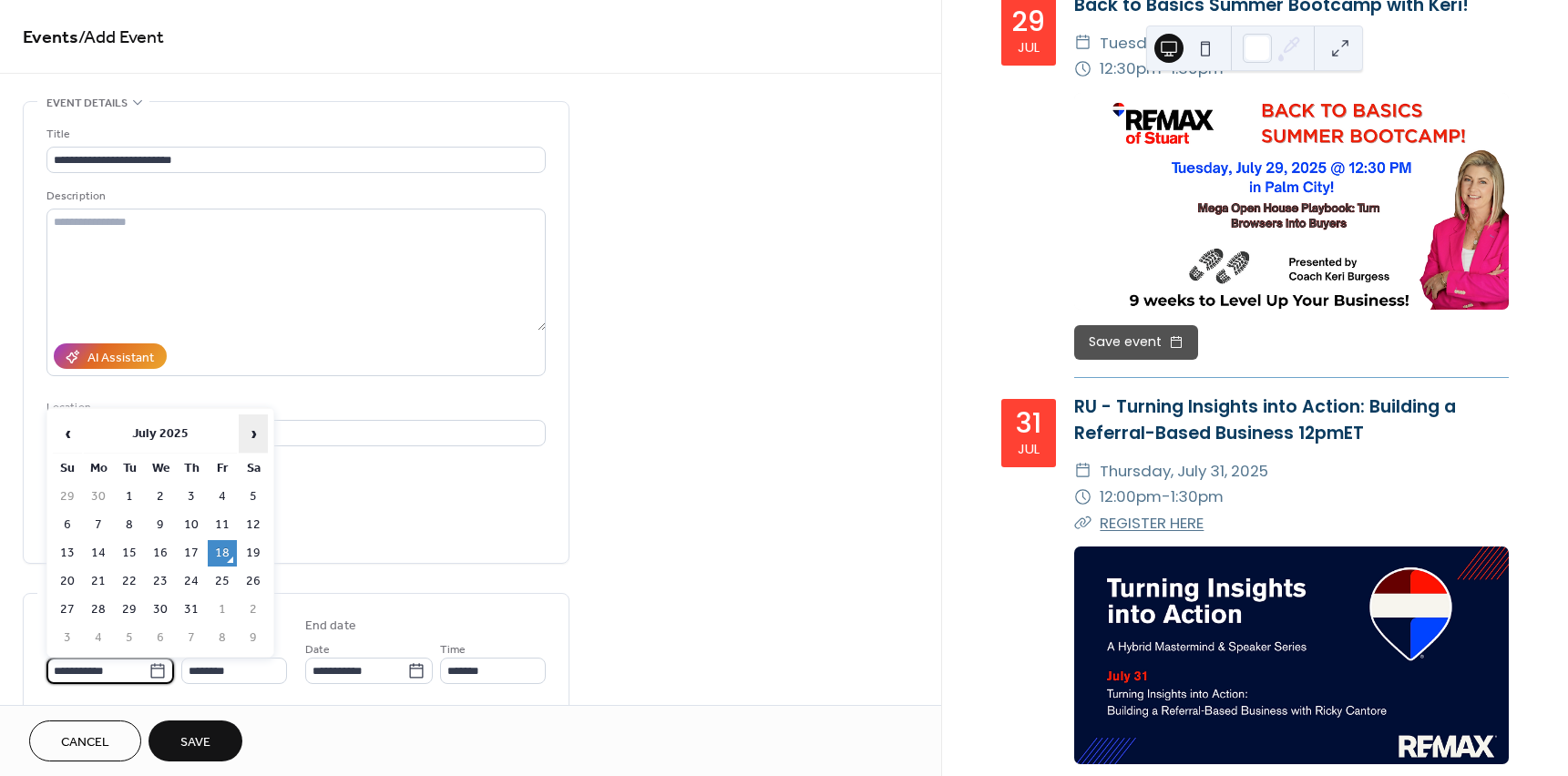 click on "›" at bounding box center [253, 434] 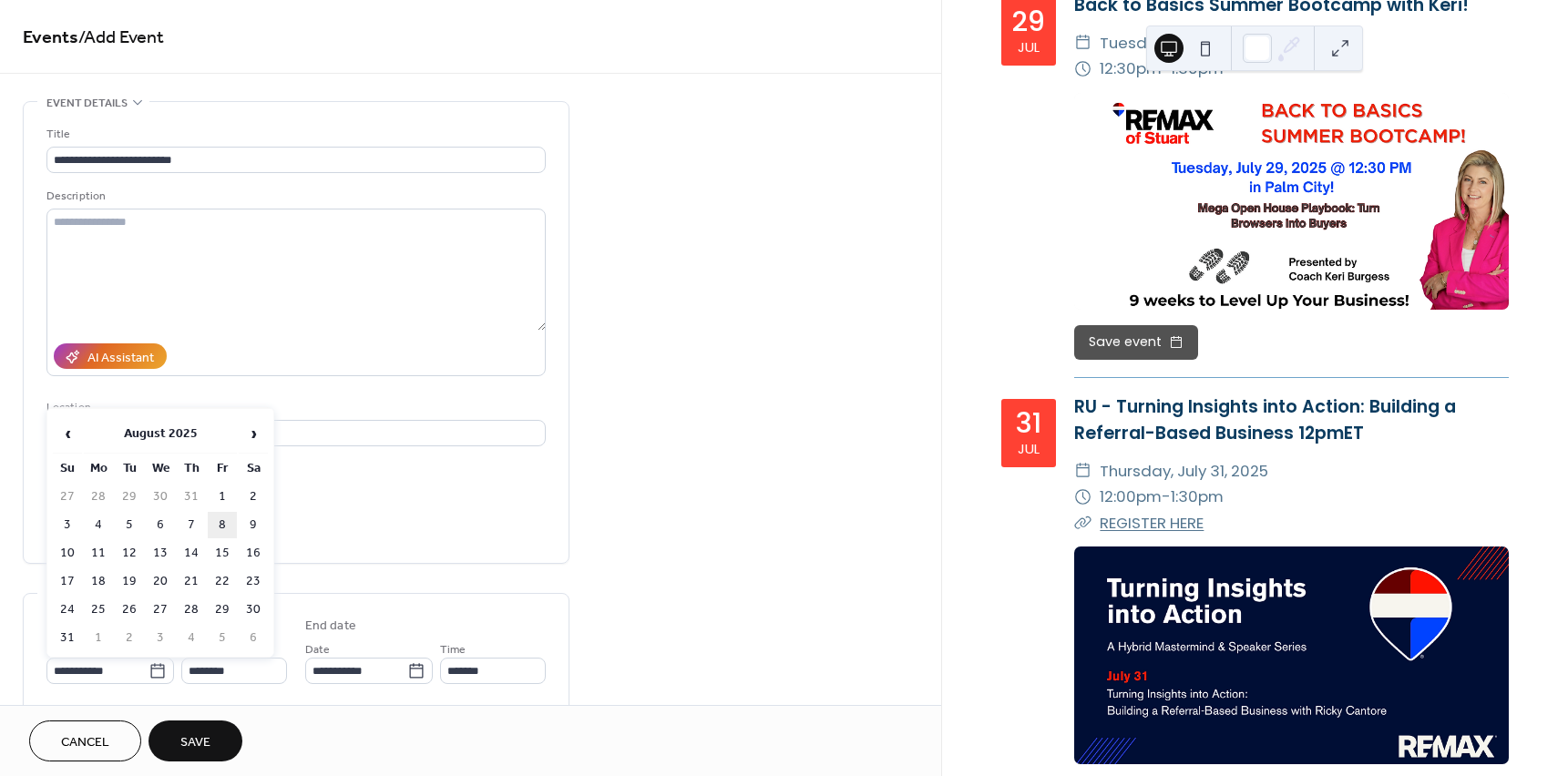 click on "8" at bounding box center (222, 525) 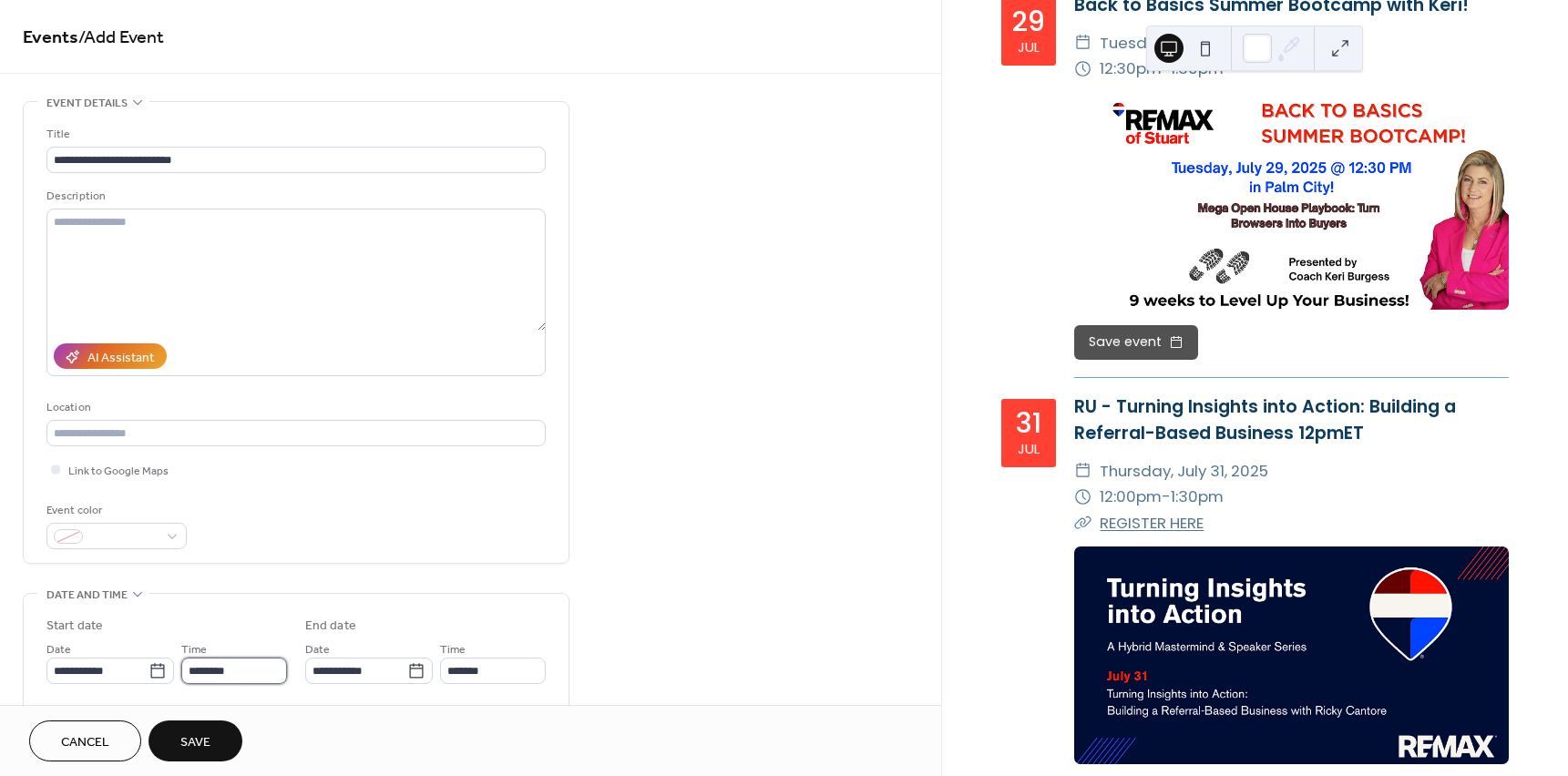 click on "********" at bounding box center [234, 670] 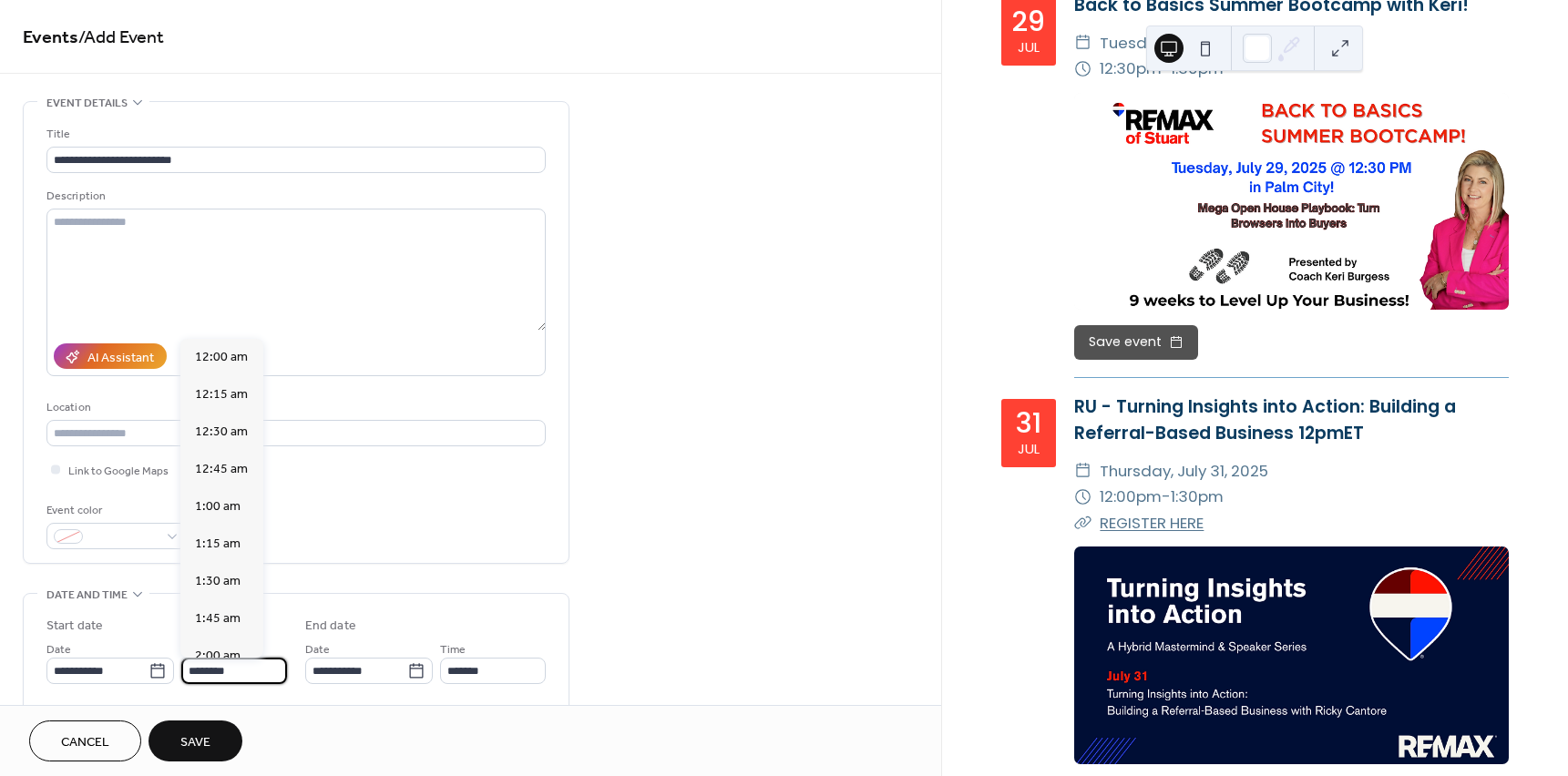 scroll, scrollTop: 1792, scrollLeft: 0, axis: vertical 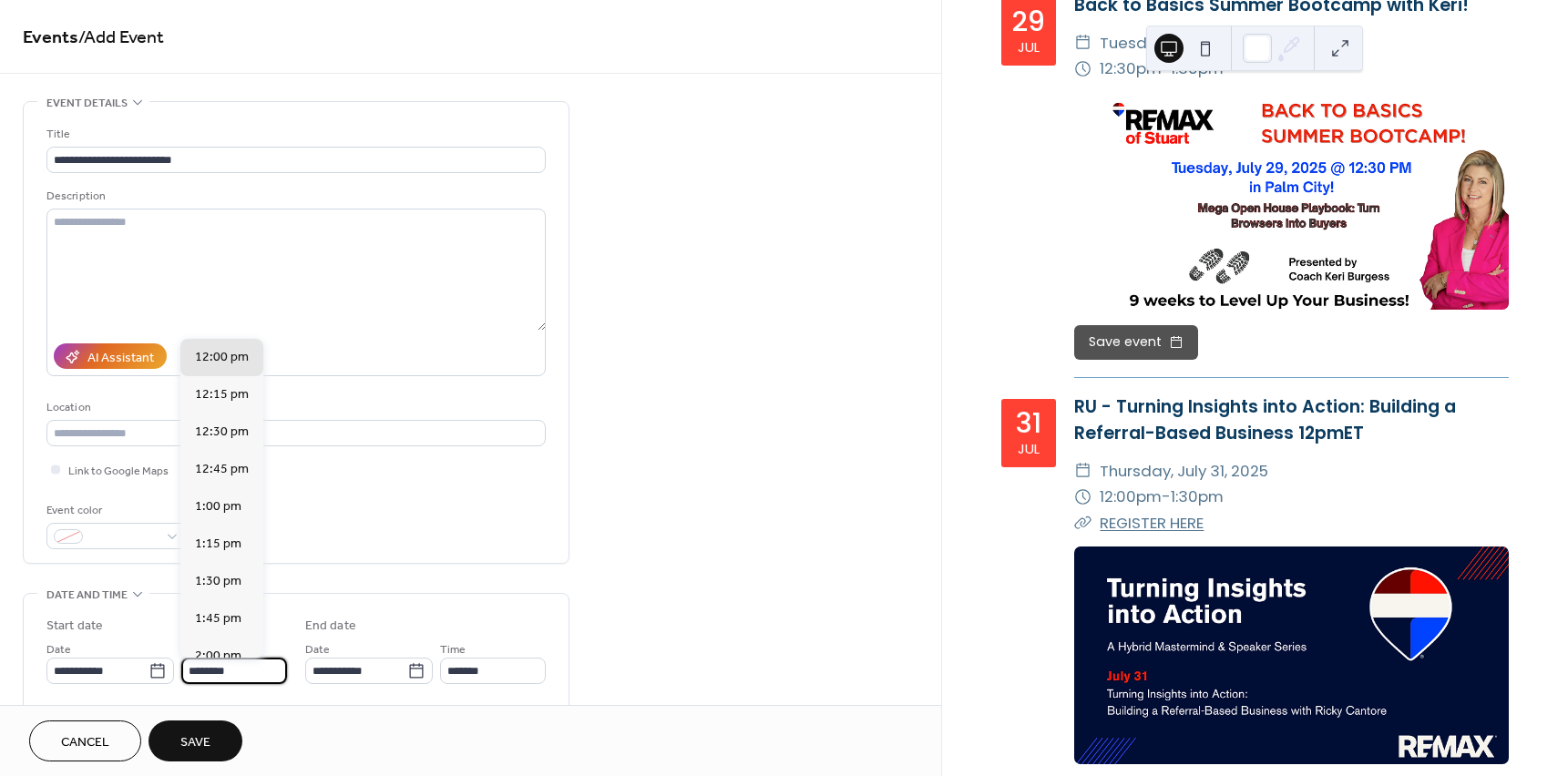 click on "**********" at bounding box center (296, 685) 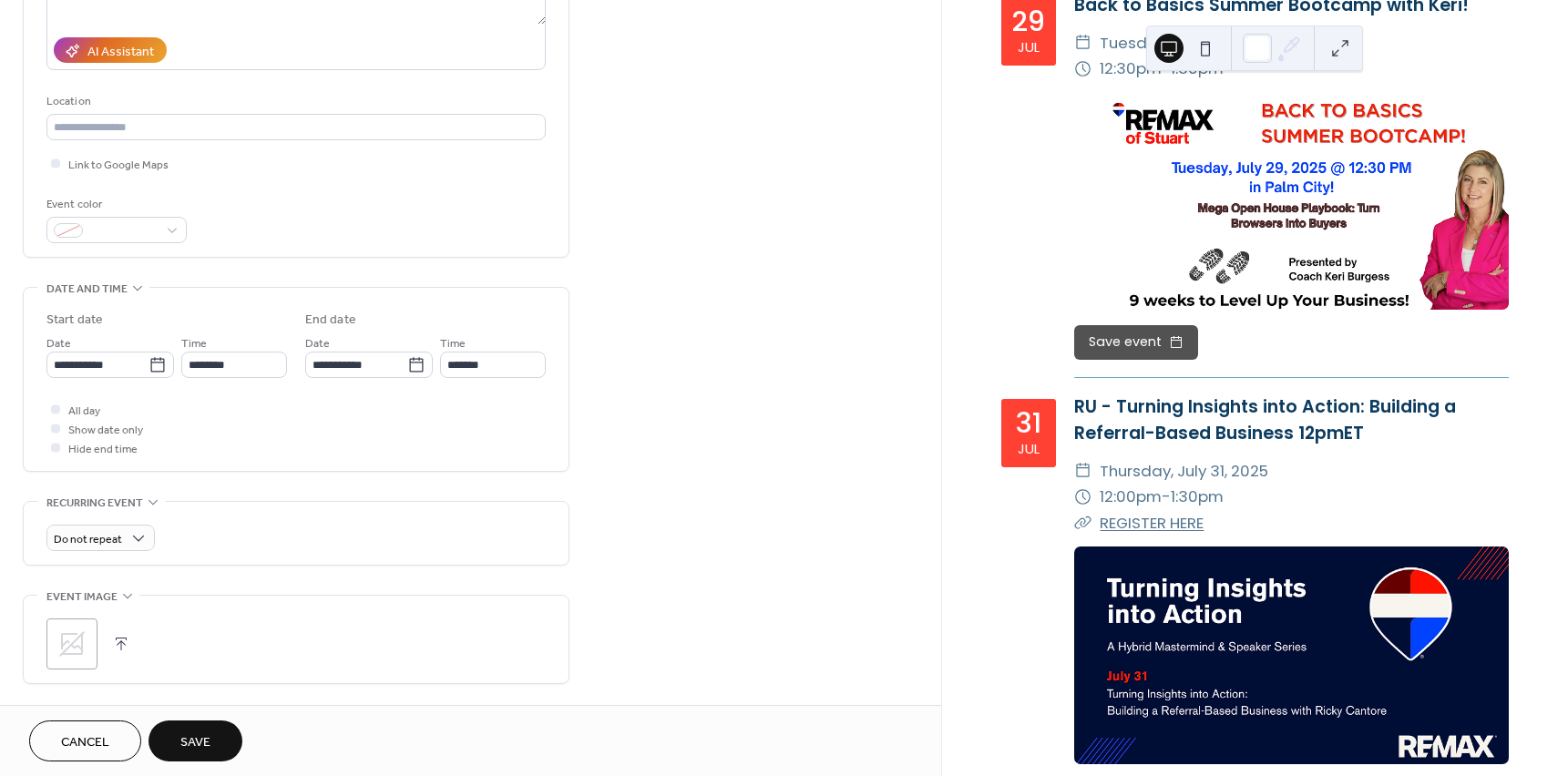 scroll, scrollTop: 364, scrollLeft: 0, axis: vertical 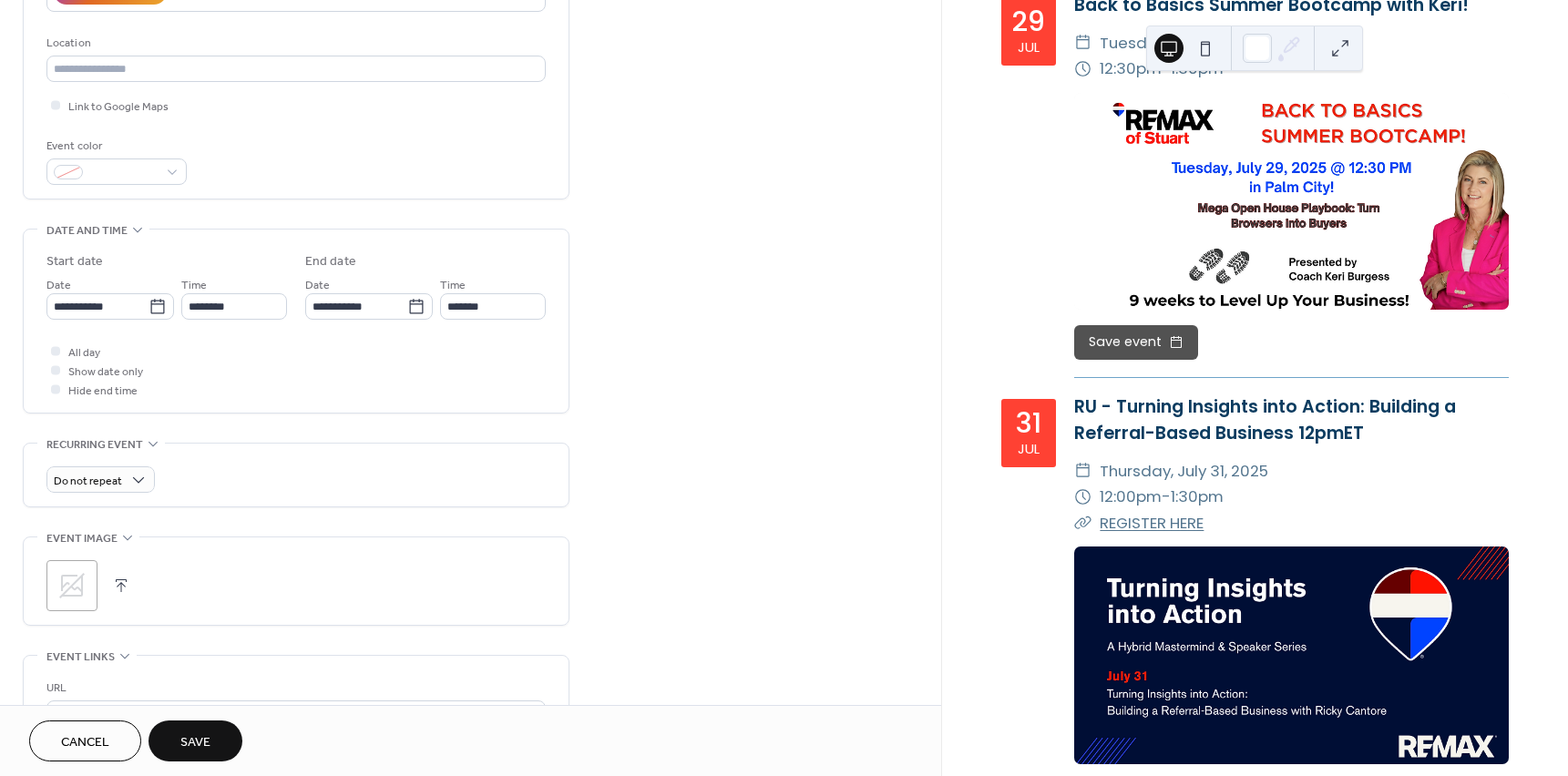 click at bounding box center [121, 586] 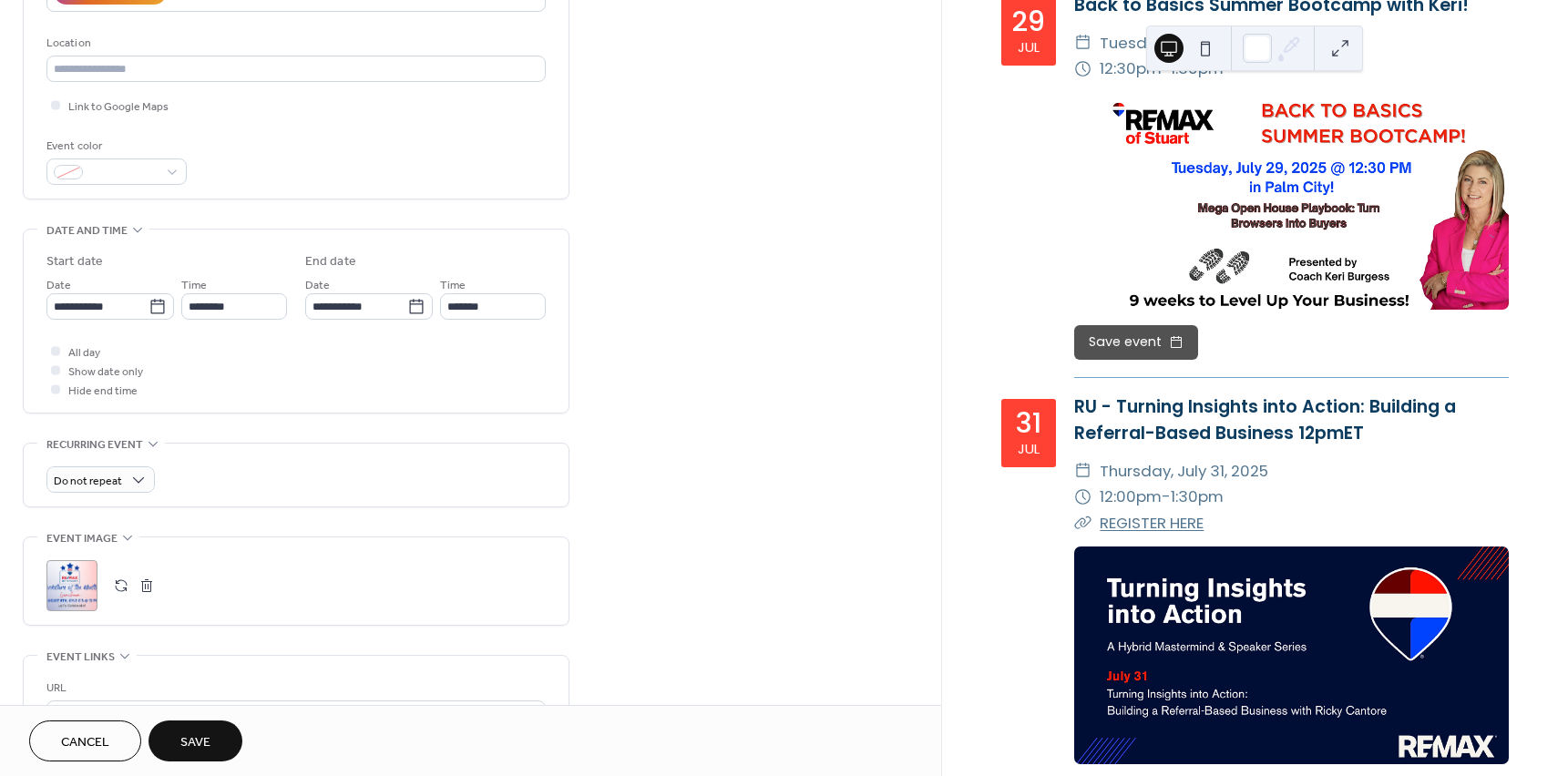 click on "Save" at bounding box center [195, 740] 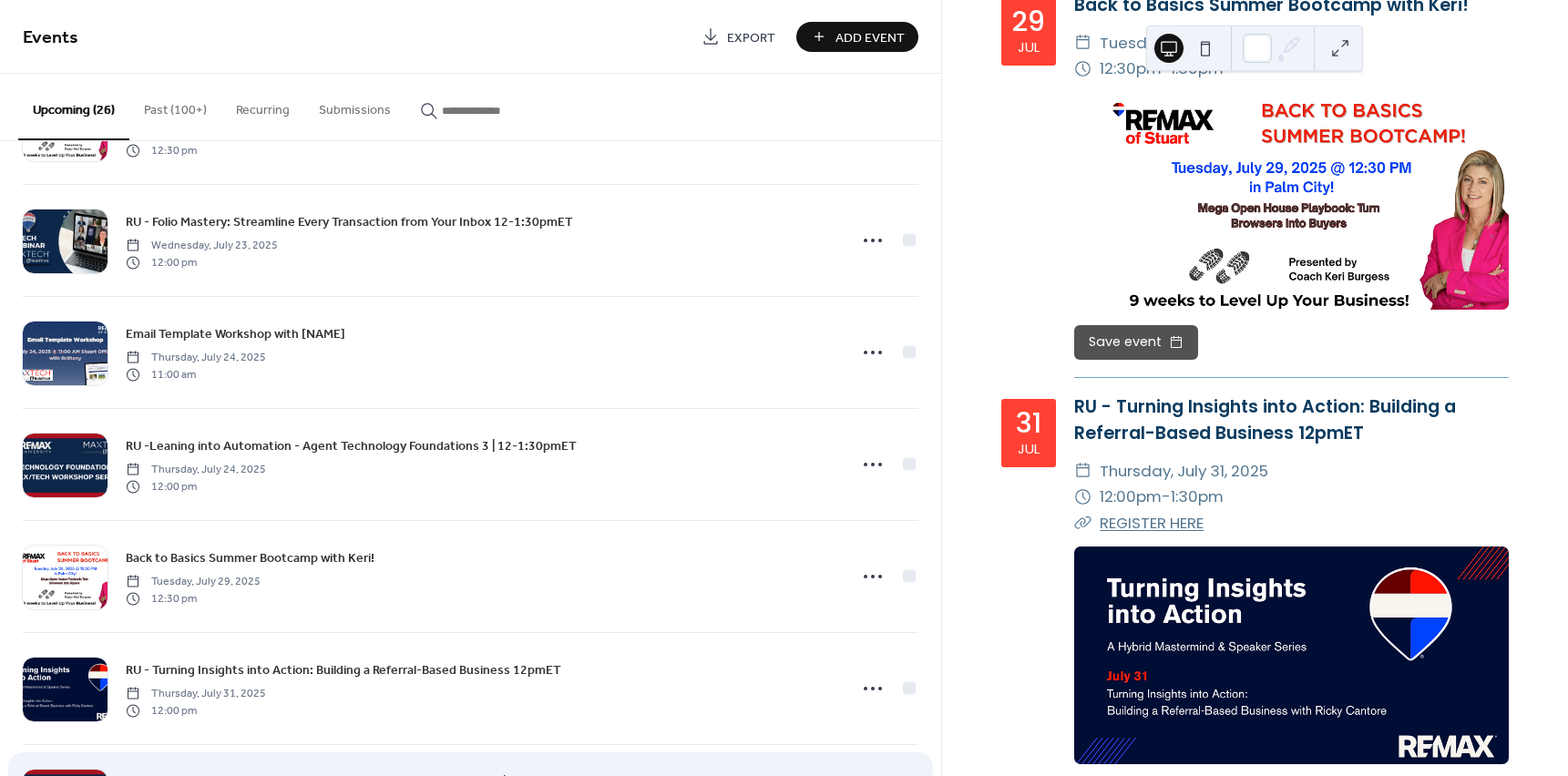 scroll, scrollTop: 0, scrollLeft: 0, axis: both 